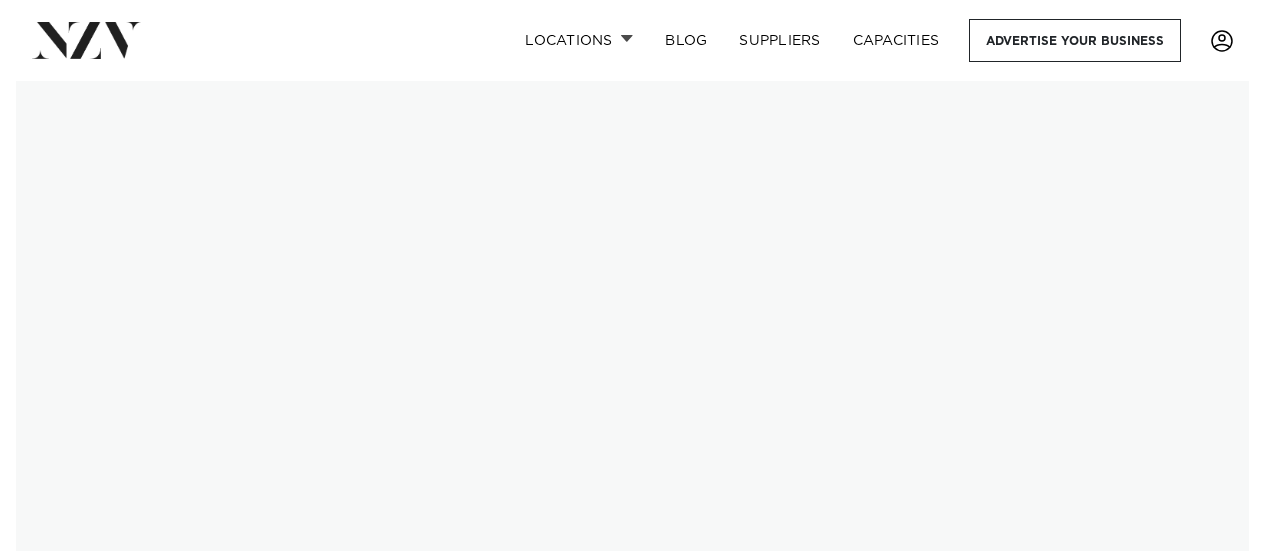 scroll, scrollTop: 0, scrollLeft: 0, axis: both 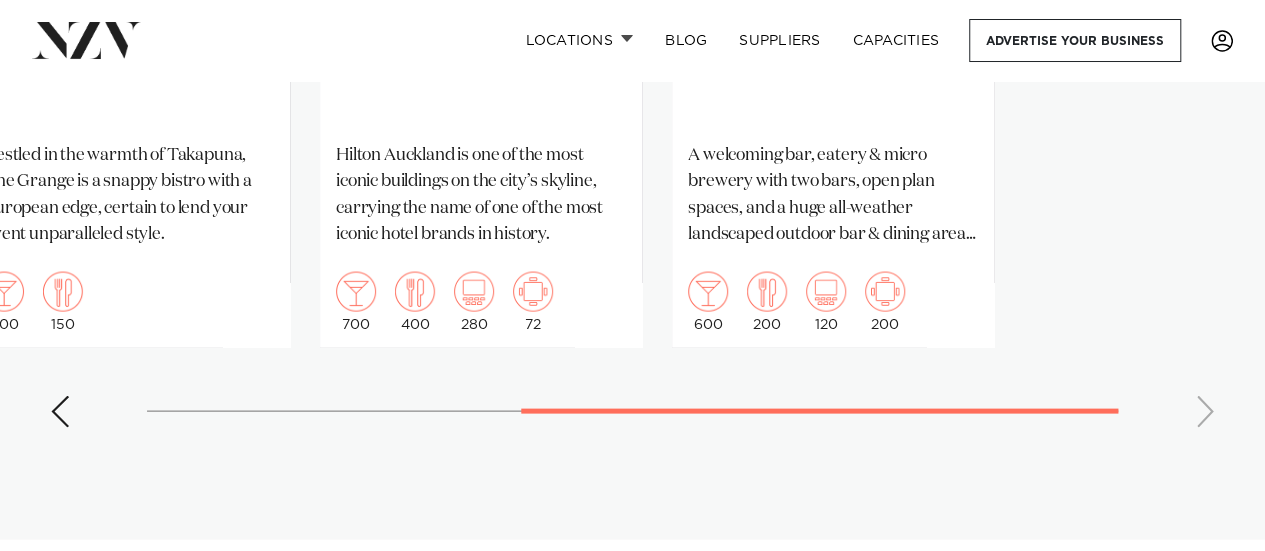 click on "[CITY]
Wharfside Event Centre
Wharfside is a versatile, modern venue nestled along [STREET] in the heart of Downtown [CITY]. With panoramic views of the waterfront, this stylish open-space setting offers the perfect backdrop for everything from private functions and corporate events to vibrant nightlife experiences.
410
250
250
[CITY]
The Grange" at bounding box center [632, -18] 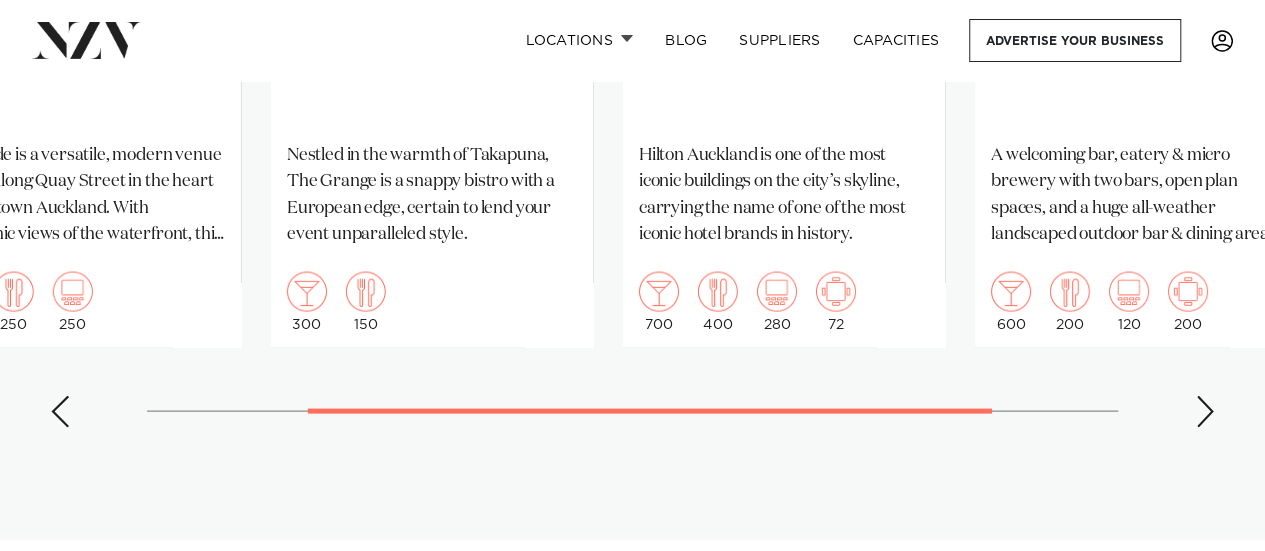 click on "[CITY]
Wharfside Event Centre
Wharfside is a versatile, modern venue nestled along [STREET] in the heart of Downtown [CITY]. With panoramic views of the waterfront, this stylish open-space setting offers the perfect backdrop for everything from private functions and corporate events to vibrant nightlife experiences.
410
250
250
[CITY]
The Grange" at bounding box center (632, -18) 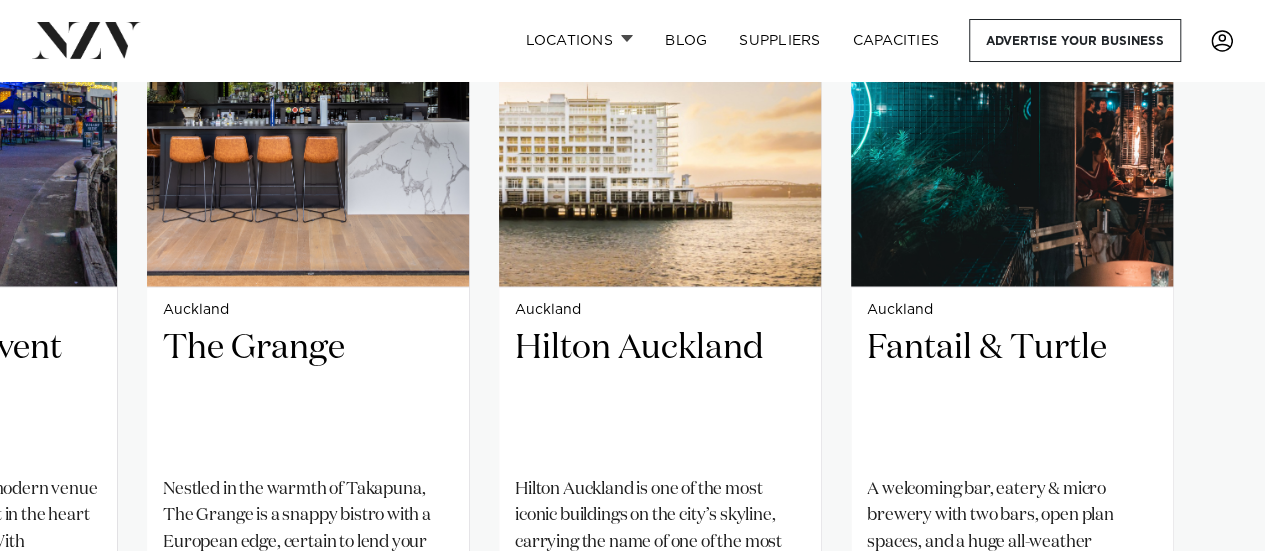 scroll, scrollTop: 1500, scrollLeft: 0, axis: vertical 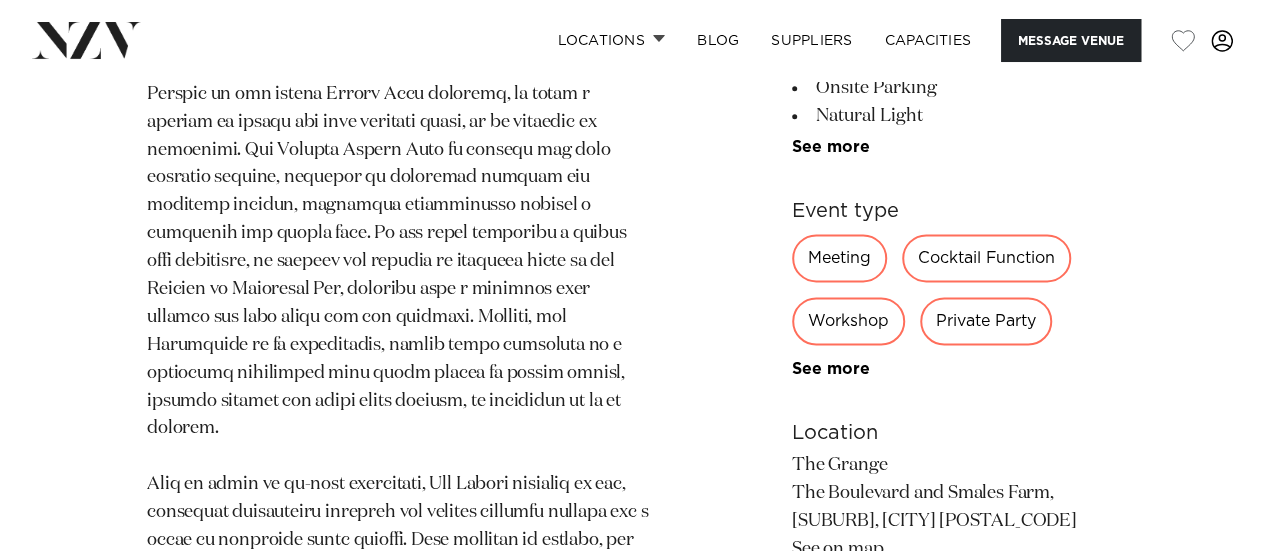 click on "Private Party" at bounding box center (986, 321) 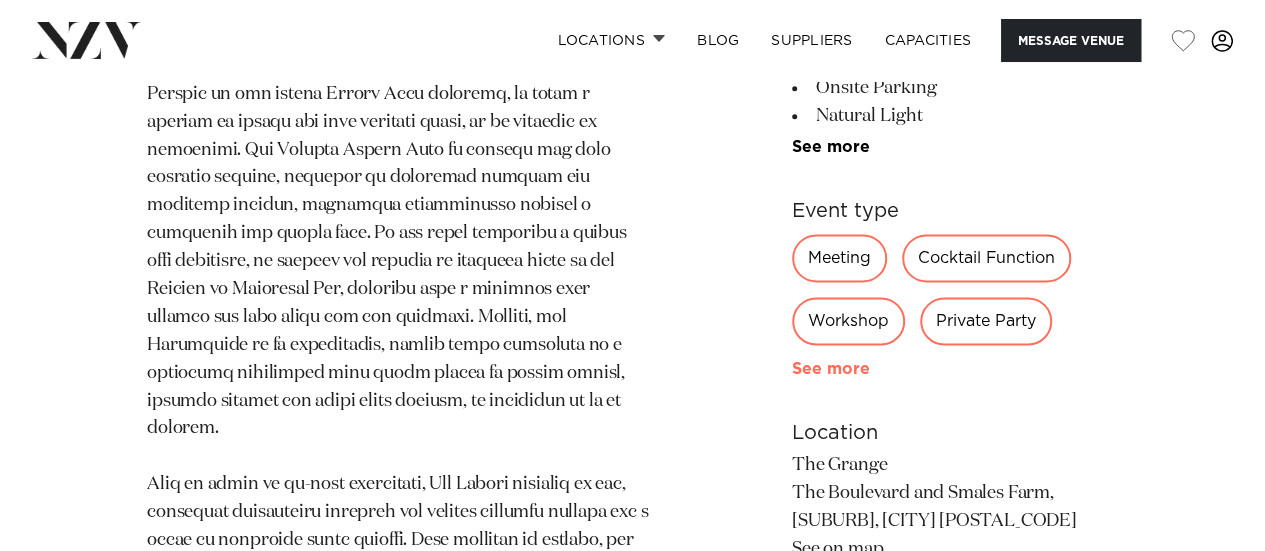 click on "See more" at bounding box center (870, 369) 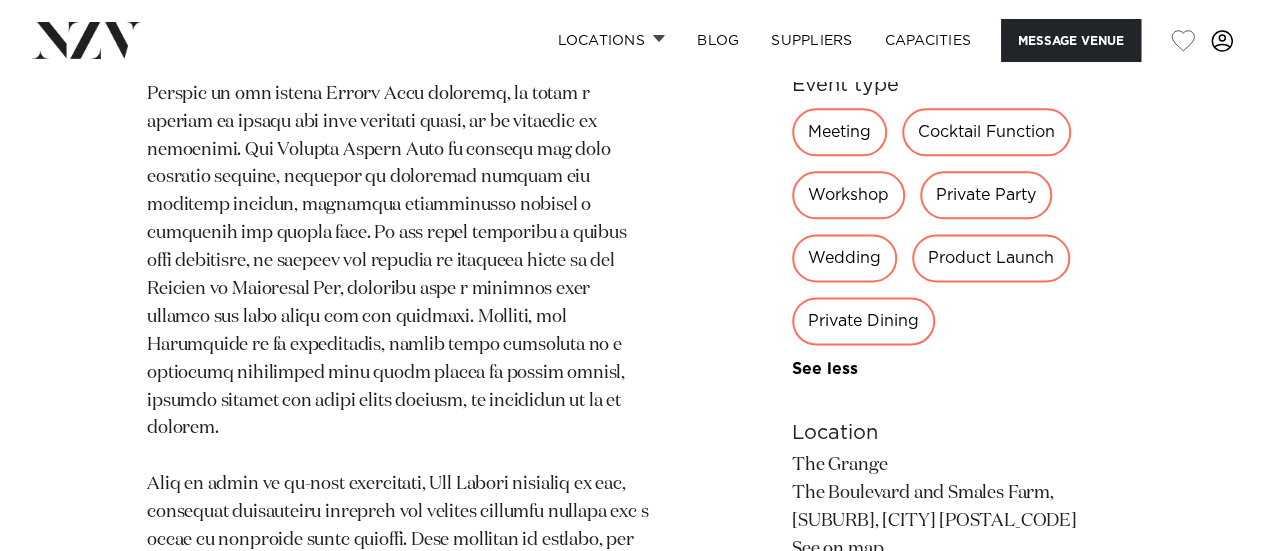 click on "Wedding" at bounding box center (844, 258) 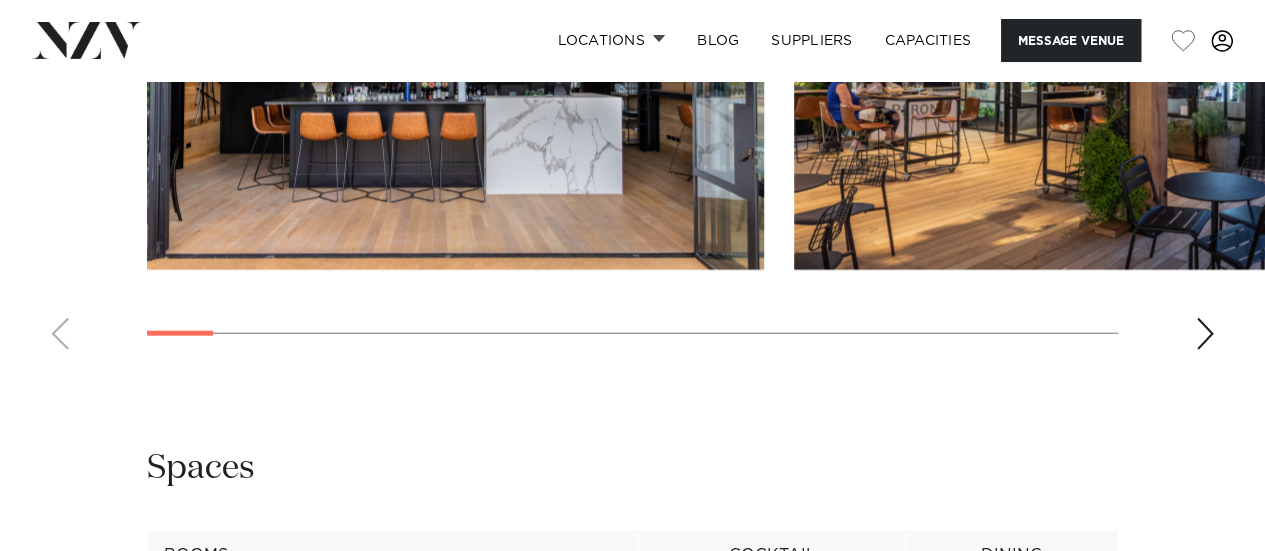 scroll, scrollTop: 2100, scrollLeft: 0, axis: vertical 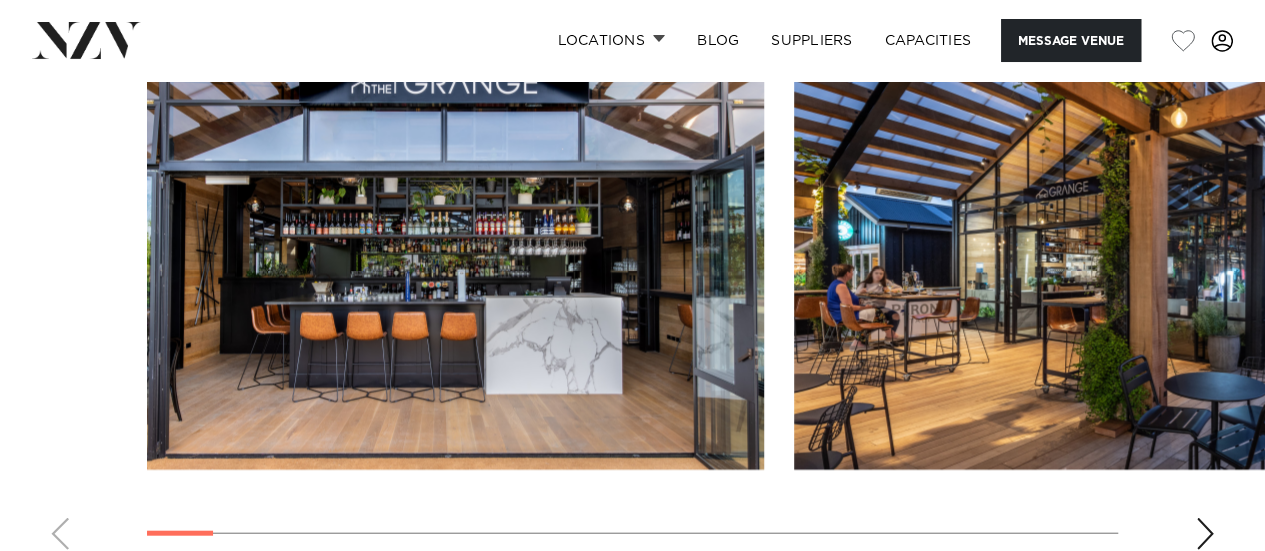 click at bounding box center [1205, 534] 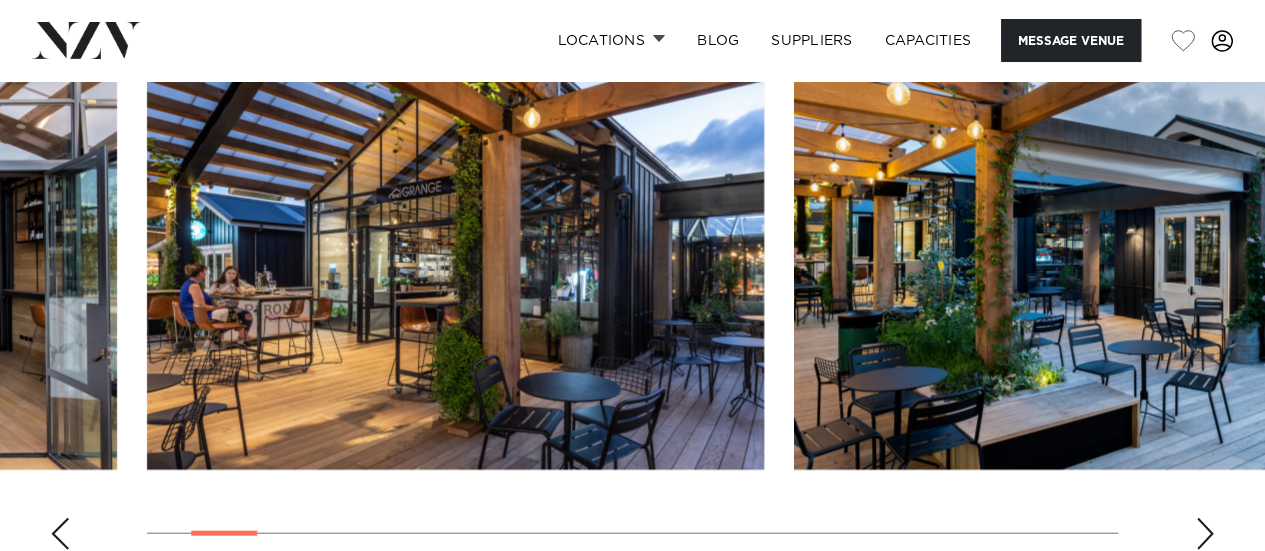 click at bounding box center [1205, 534] 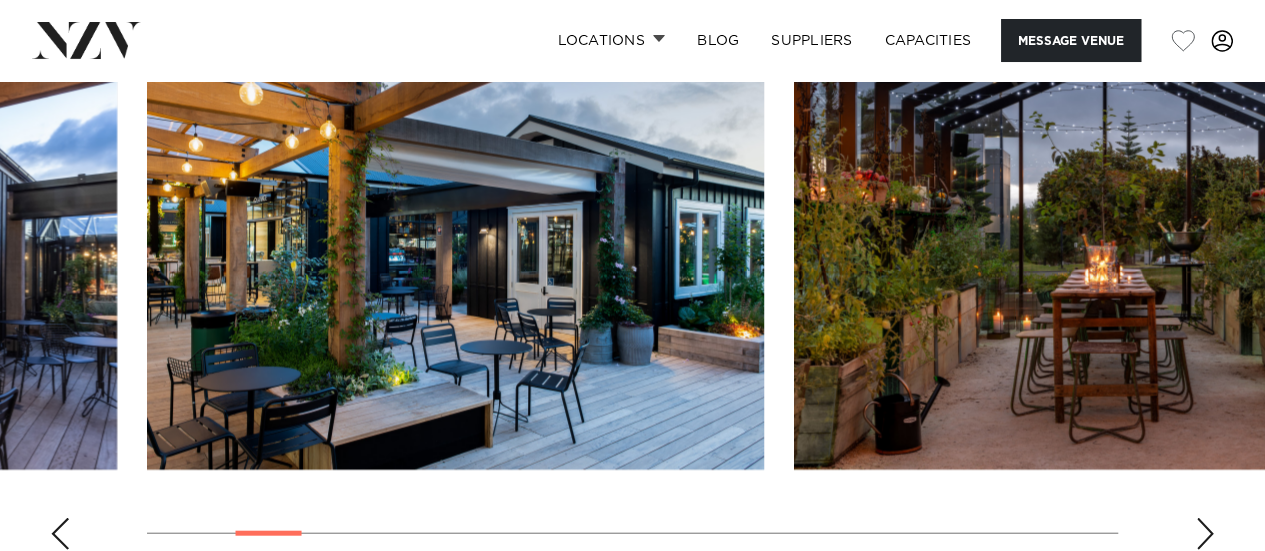 click at bounding box center [1205, 534] 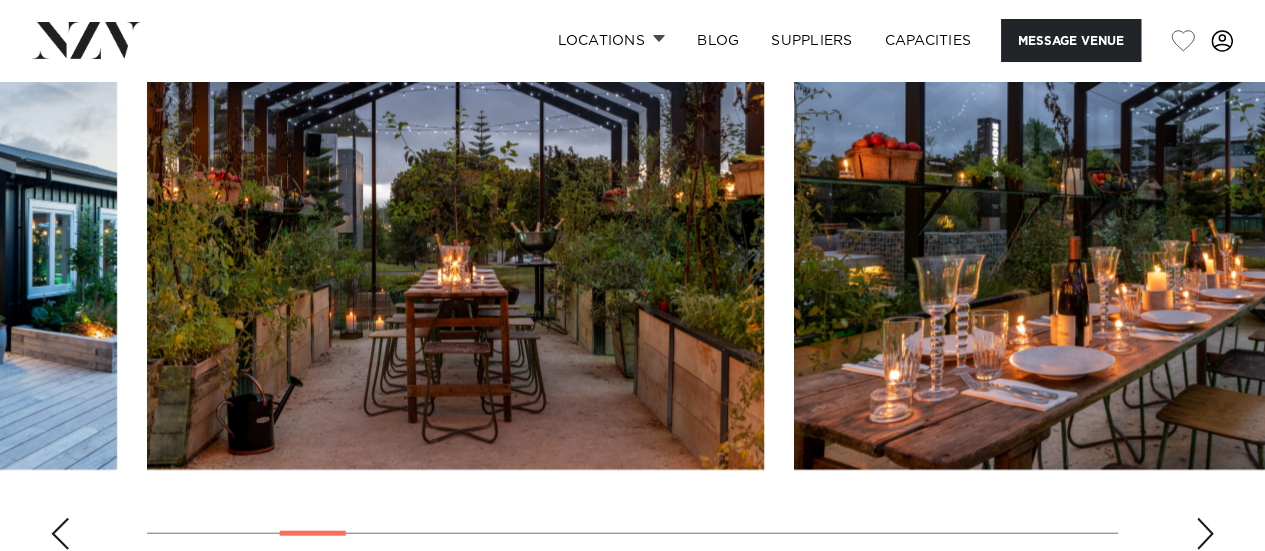 click at bounding box center [1205, 534] 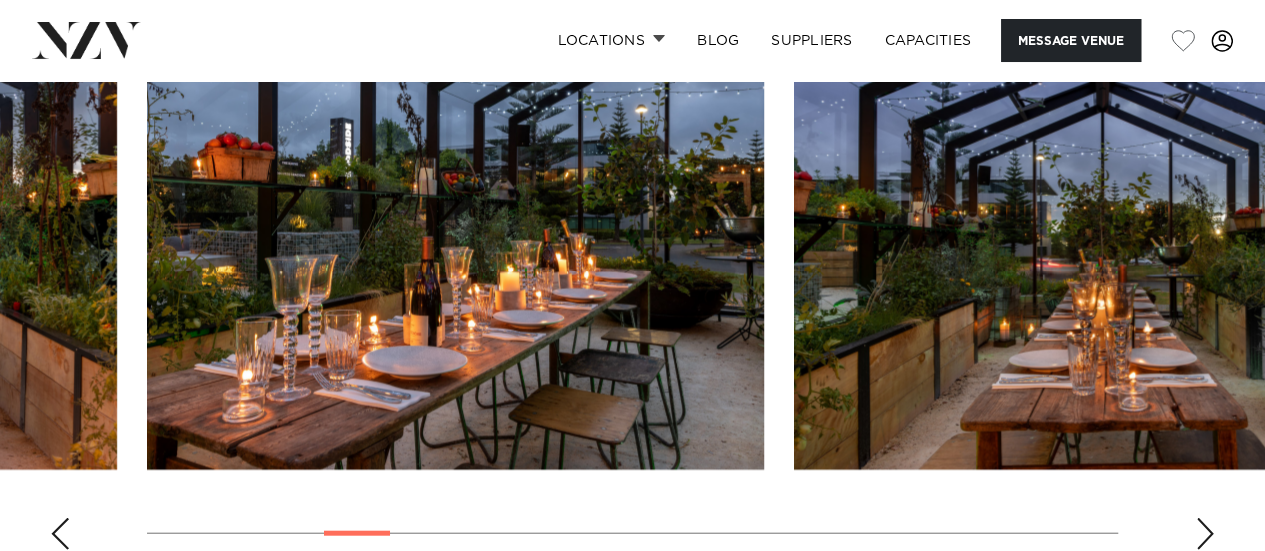 click at bounding box center (1205, 534) 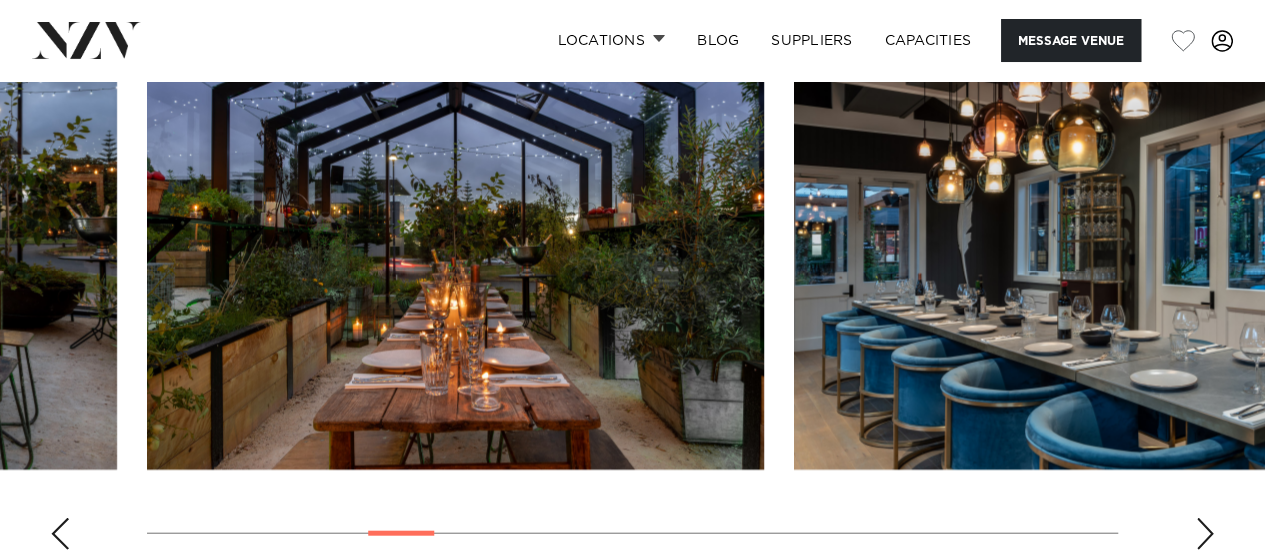 click at bounding box center (1205, 534) 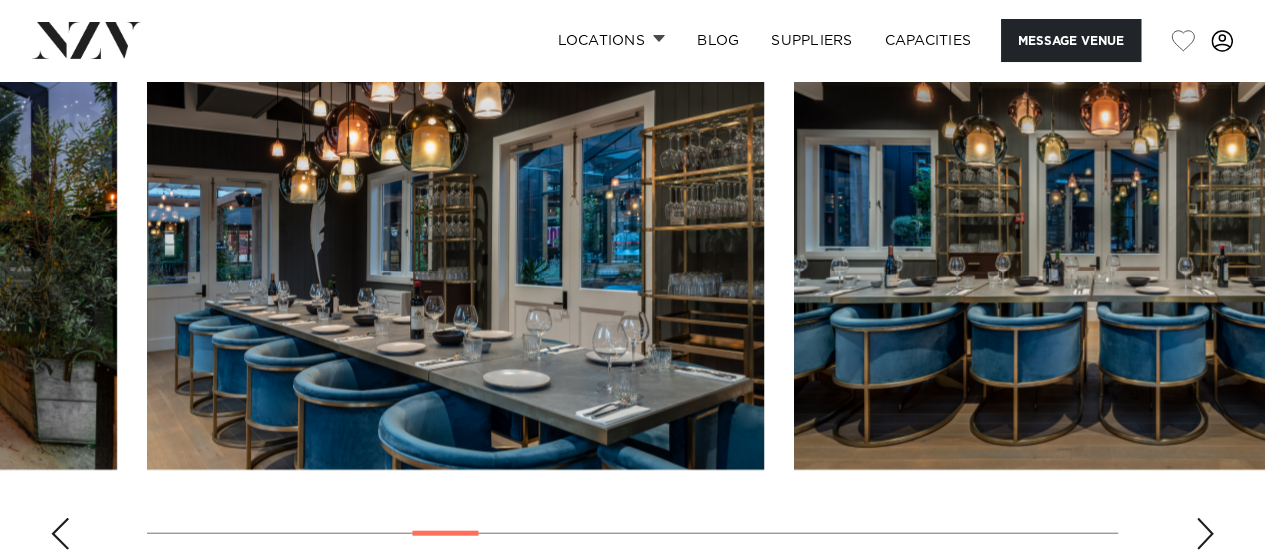 click at bounding box center (1205, 534) 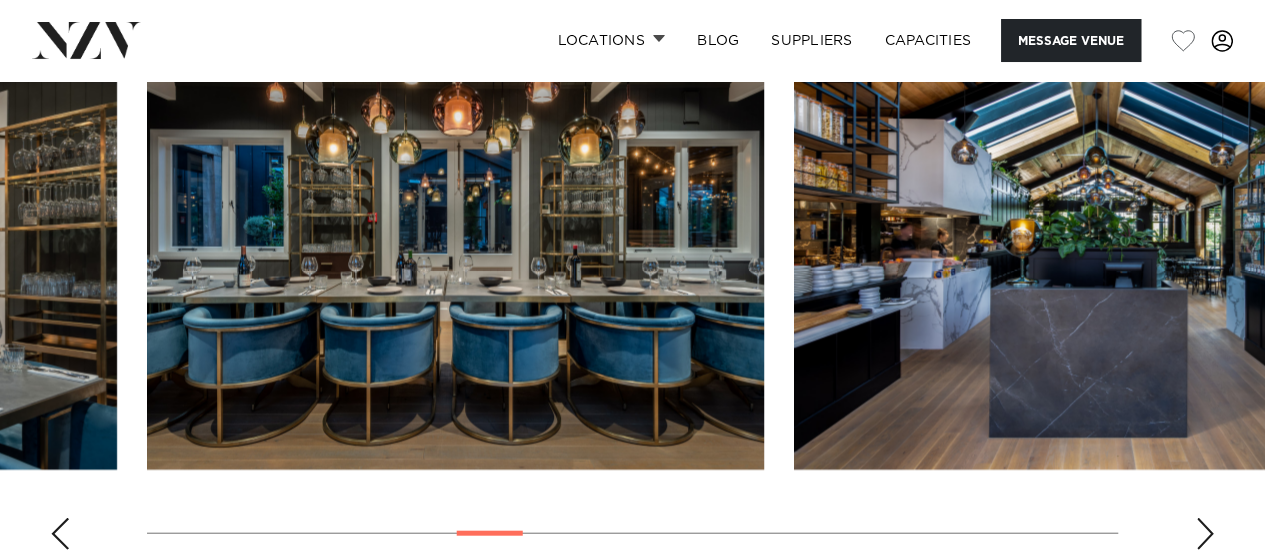 click at bounding box center (1205, 534) 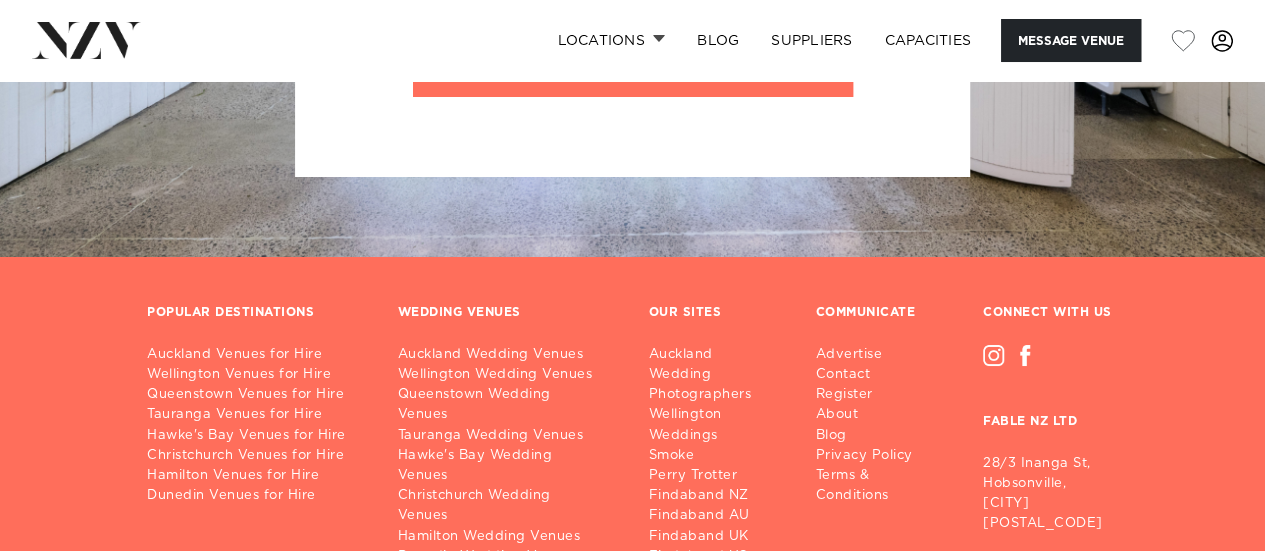 scroll, scrollTop: 3700, scrollLeft: 0, axis: vertical 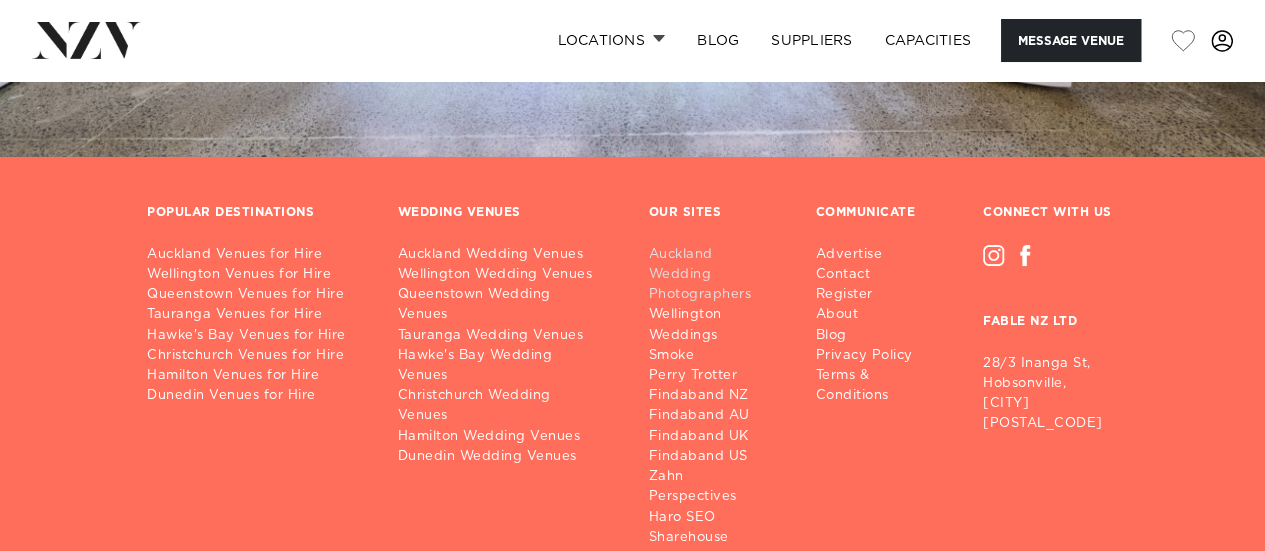 click on "Auckland Wedding Photographers" at bounding box center (716, 275) 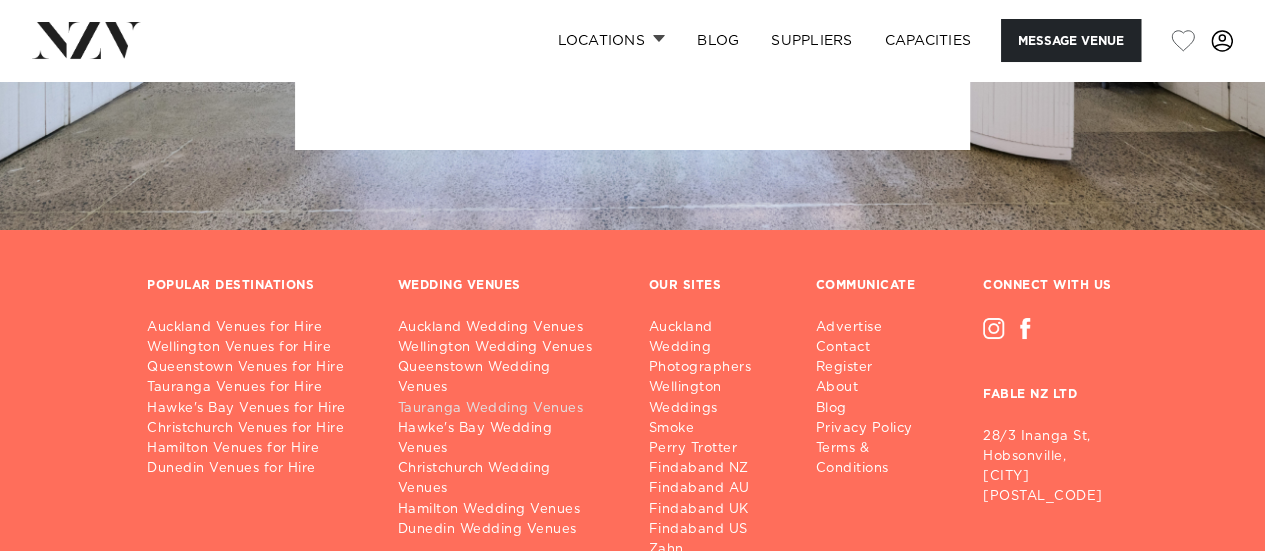 scroll, scrollTop: 3700, scrollLeft: 0, axis: vertical 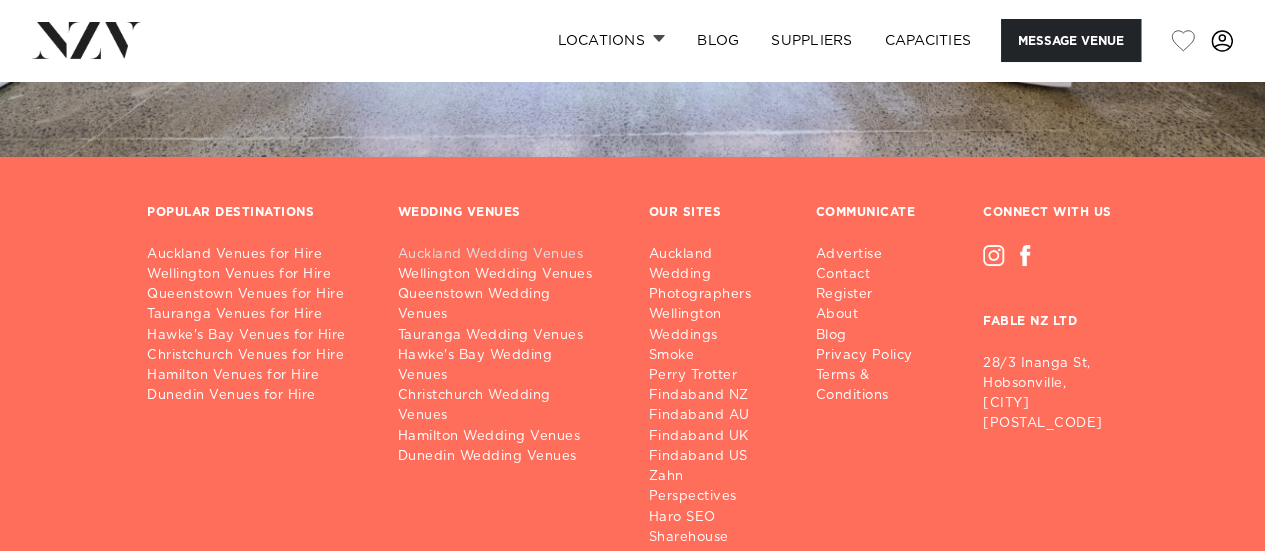 click on "Auckland Wedding Venues" at bounding box center [507, 255] 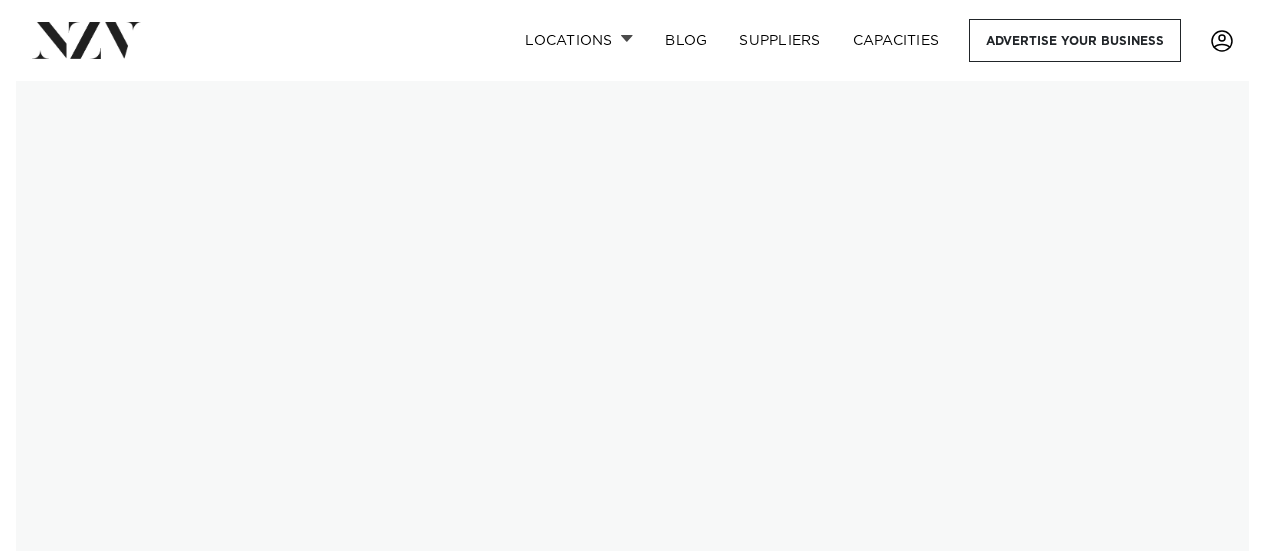 scroll, scrollTop: 0, scrollLeft: 0, axis: both 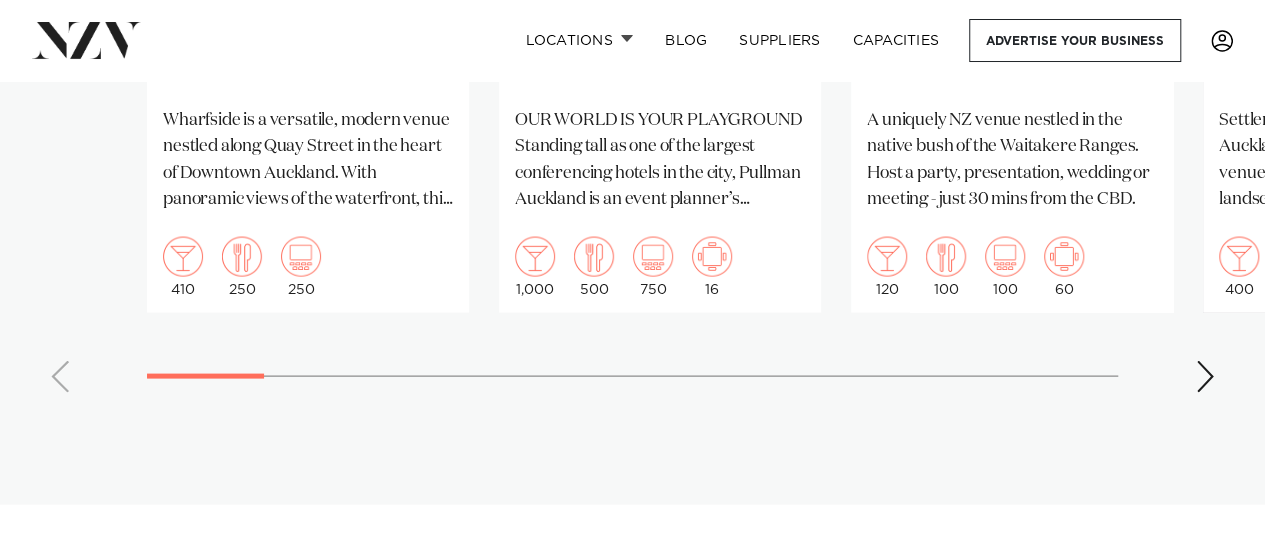 click at bounding box center [1205, 377] 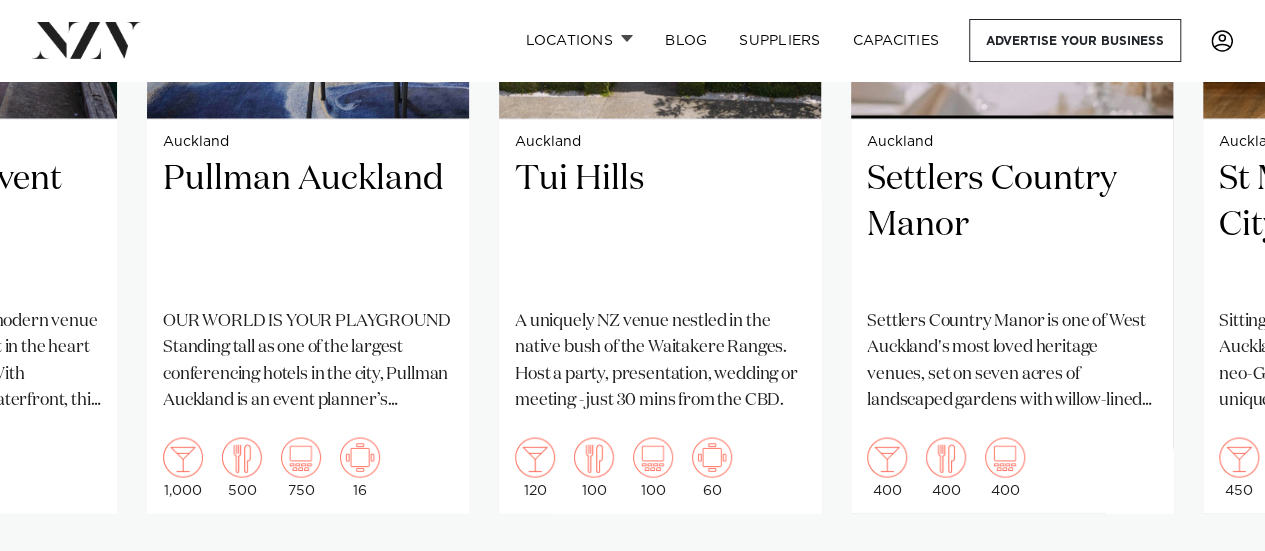 scroll, scrollTop: 1800, scrollLeft: 0, axis: vertical 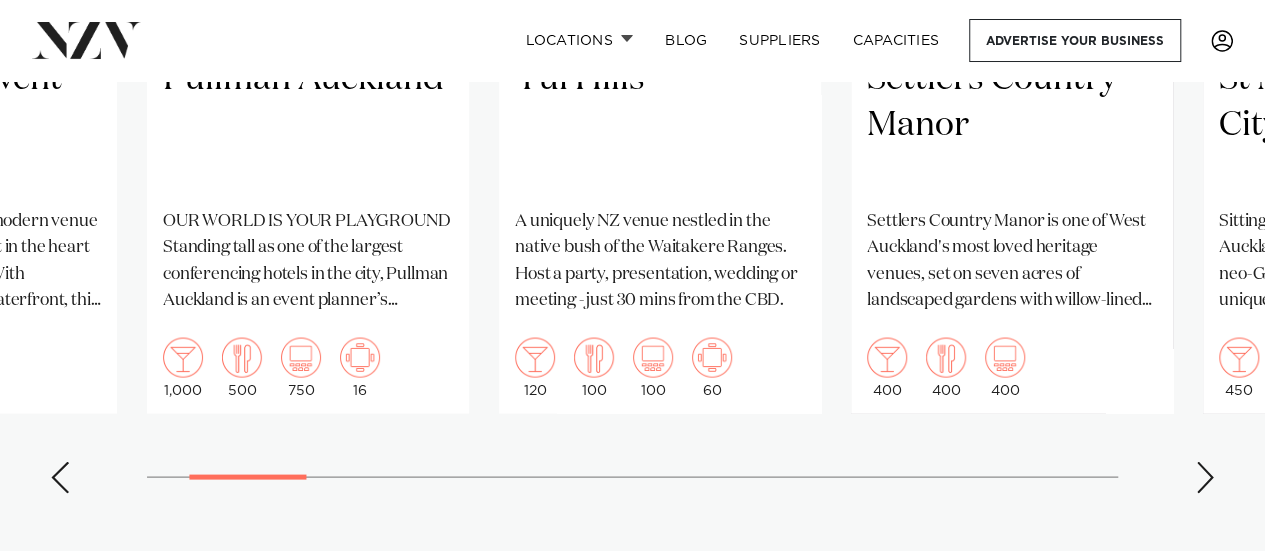 click at bounding box center [1205, 477] 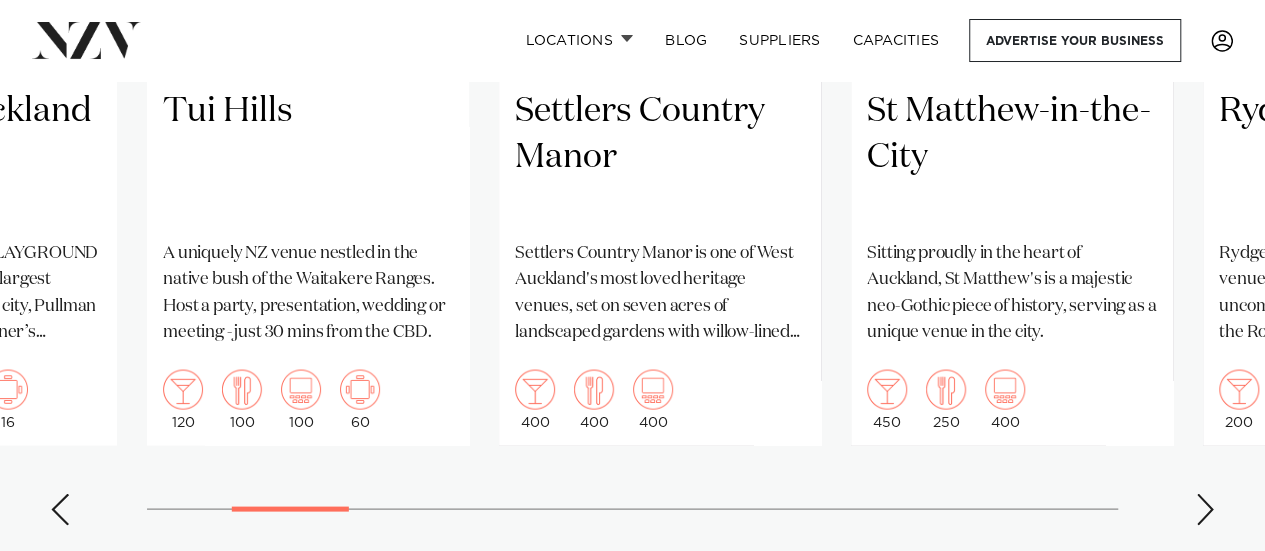 scroll, scrollTop: 1800, scrollLeft: 0, axis: vertical 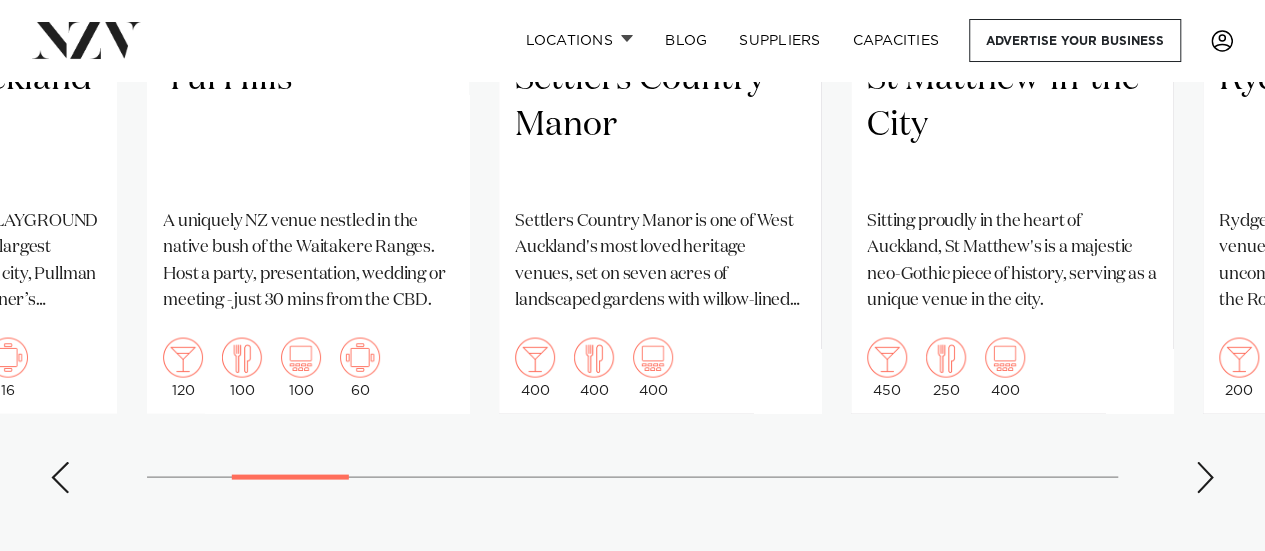 click at bounding box center [1205, 477] 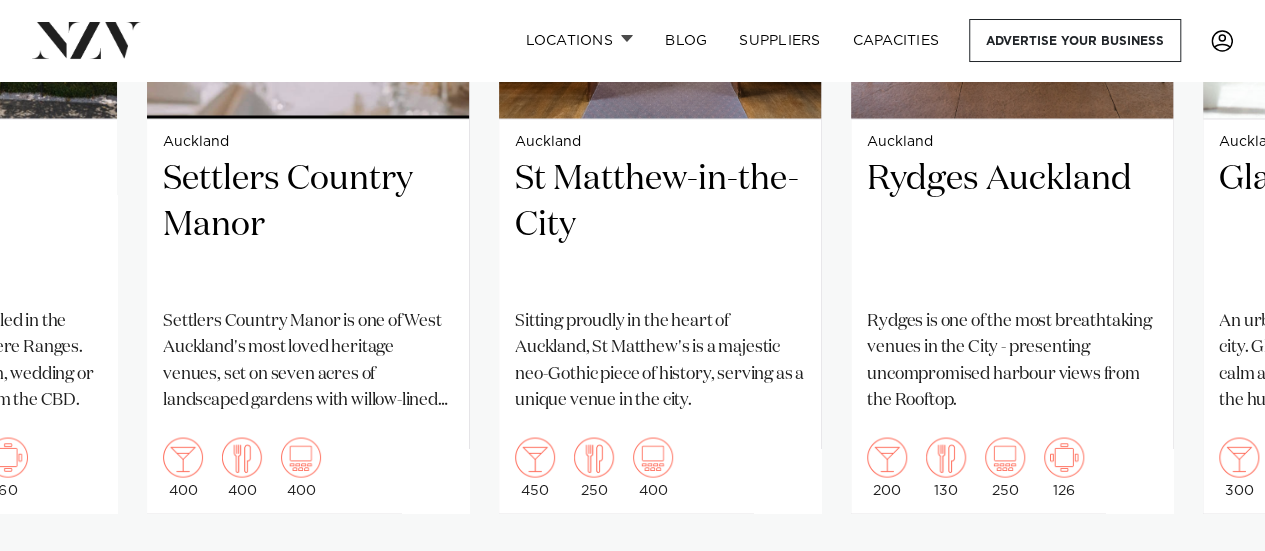 scroll, scrollTop: 1800, scrollLeft: 0, axis: vertical 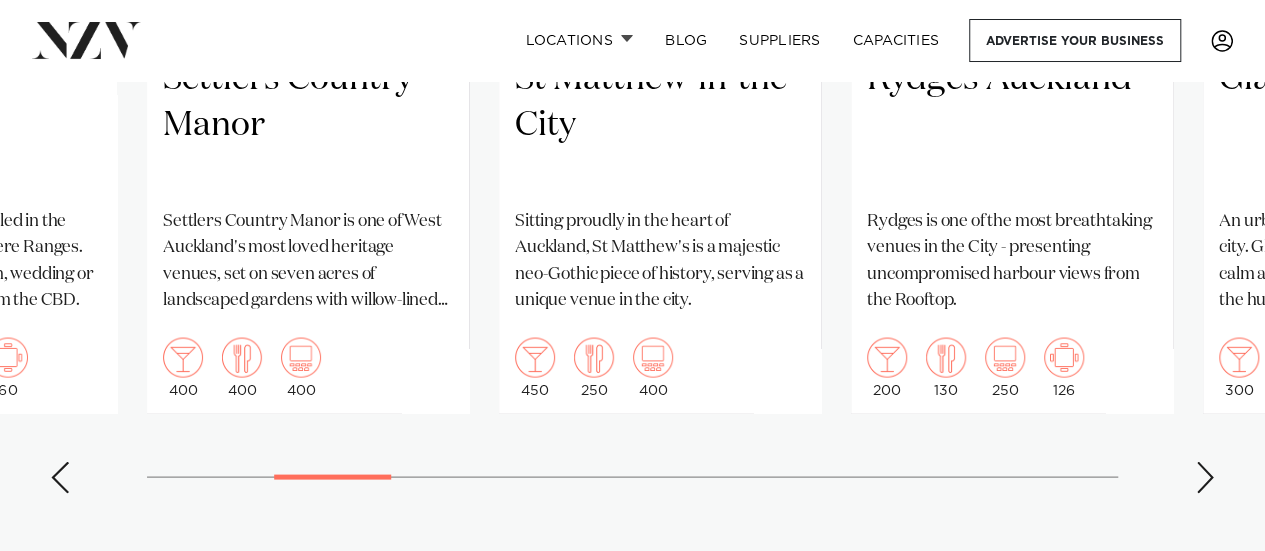 click at bounding box center [1205, 477] 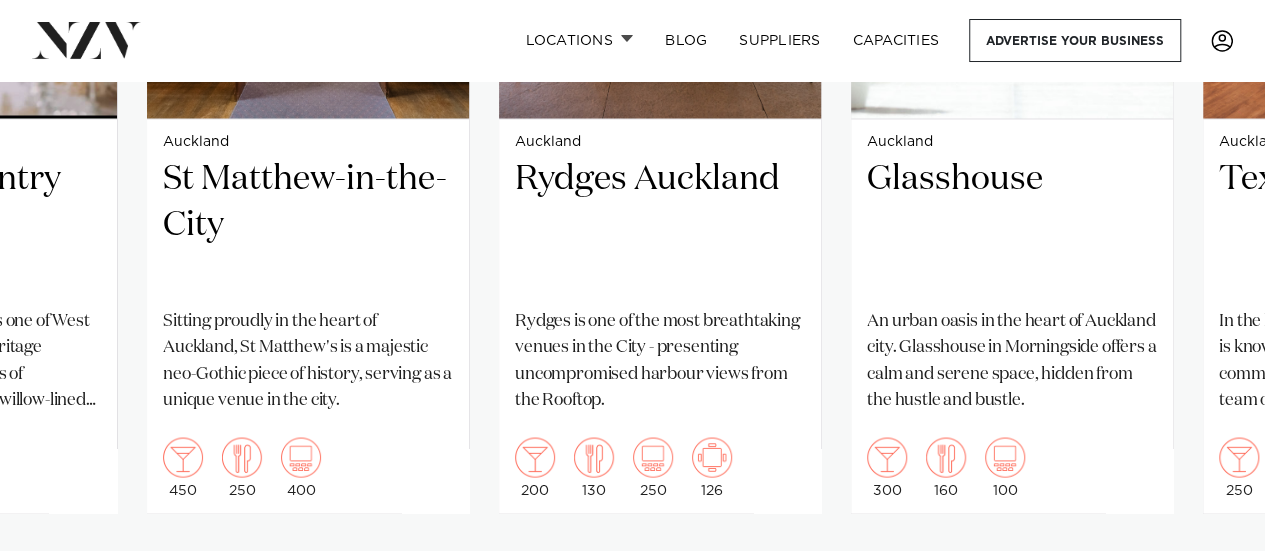 scroll, scrollTop: 1800, scrollLeft: 0, axis: vertical 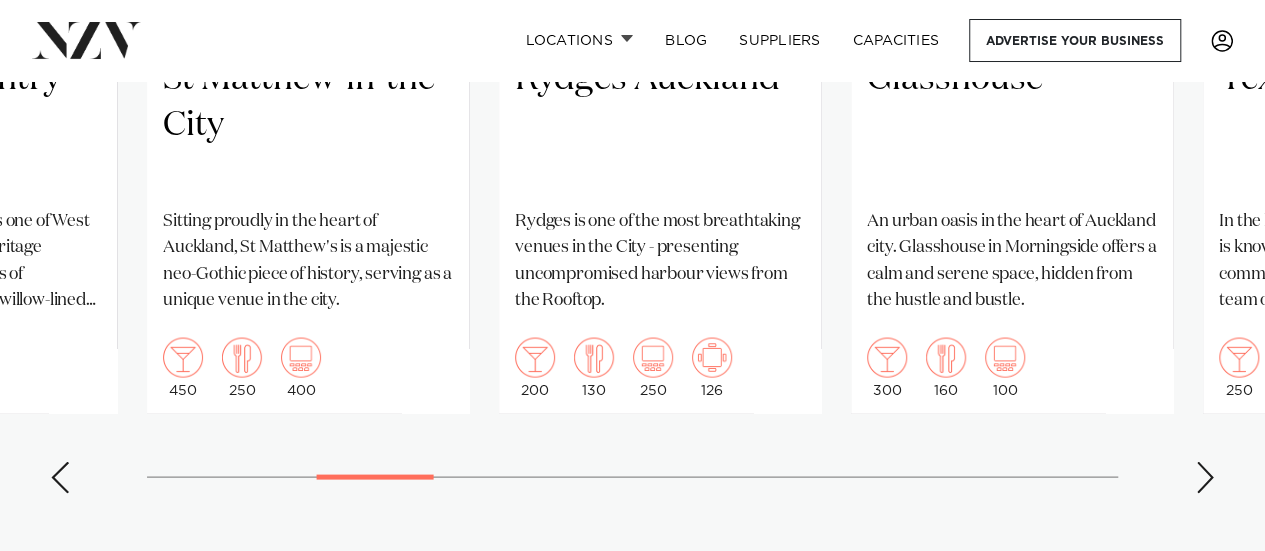 click at bounding box center (1205, 477) 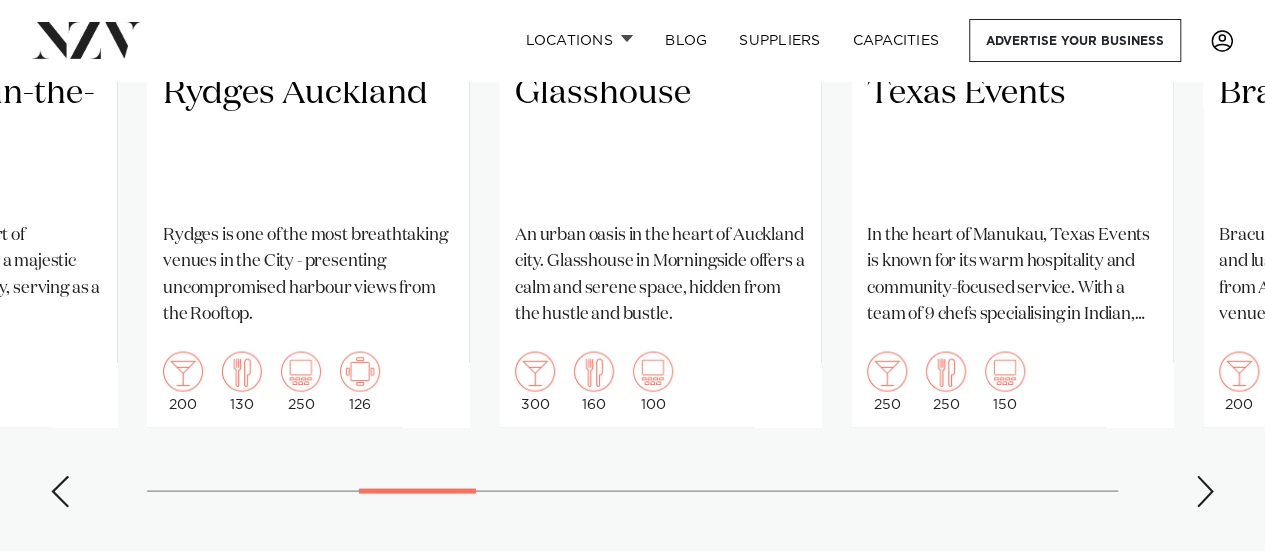 scroll, scrollTop: 1900, scrollLeft: 0, axis: vertical 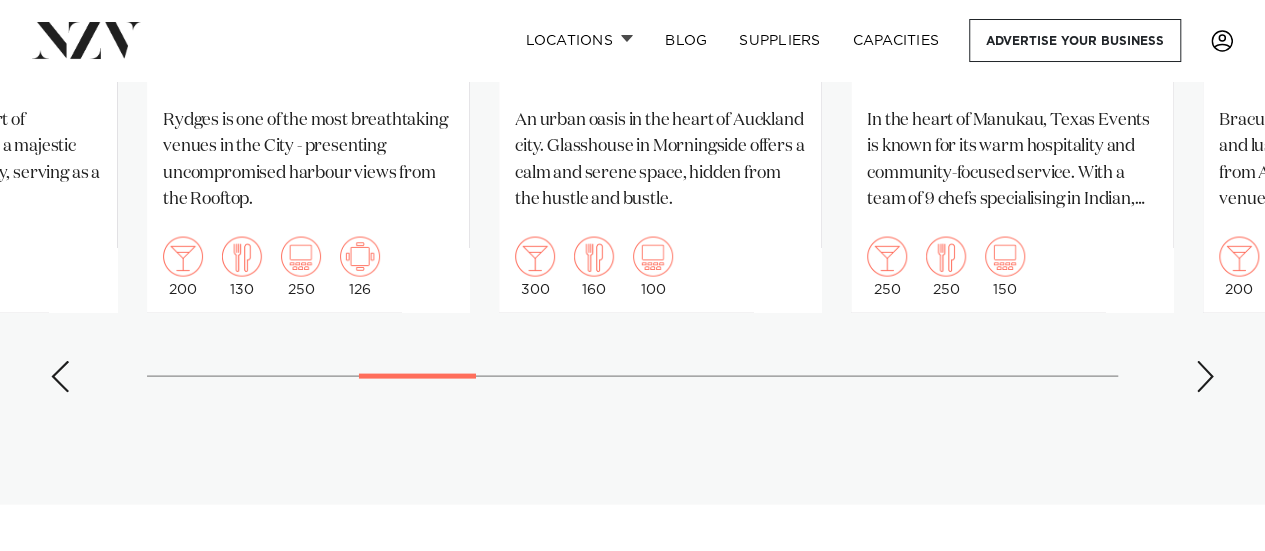 click on "[CITY]
Wharfside Event Centre
Wharfside is a versatile, modern venue nestled along Quay Street in the heart of Downtown [CITY]. With panoramic views of the waterfront, this stylish open-space setting offers the perfect backdrop for everything from private functions and corporate events to vibrant nightlife experiences.
410
250
250
[CITY]
Pullman [CITY]" at bounding box center (632, -53) 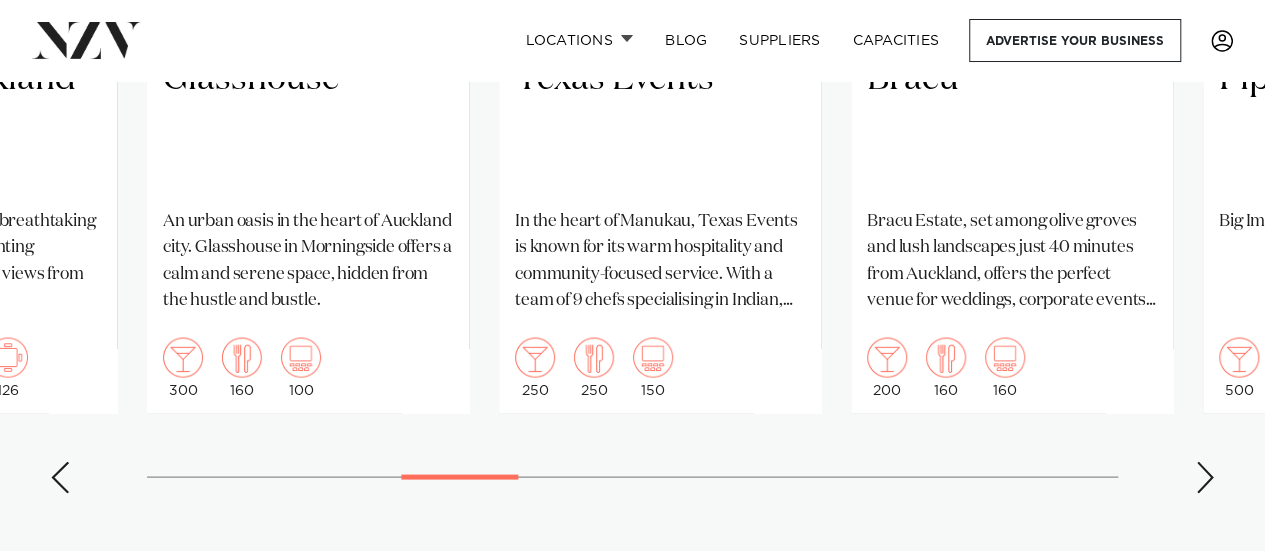 scroll, scrollTop: 1900, scrollLeft: 0, axis: vertical 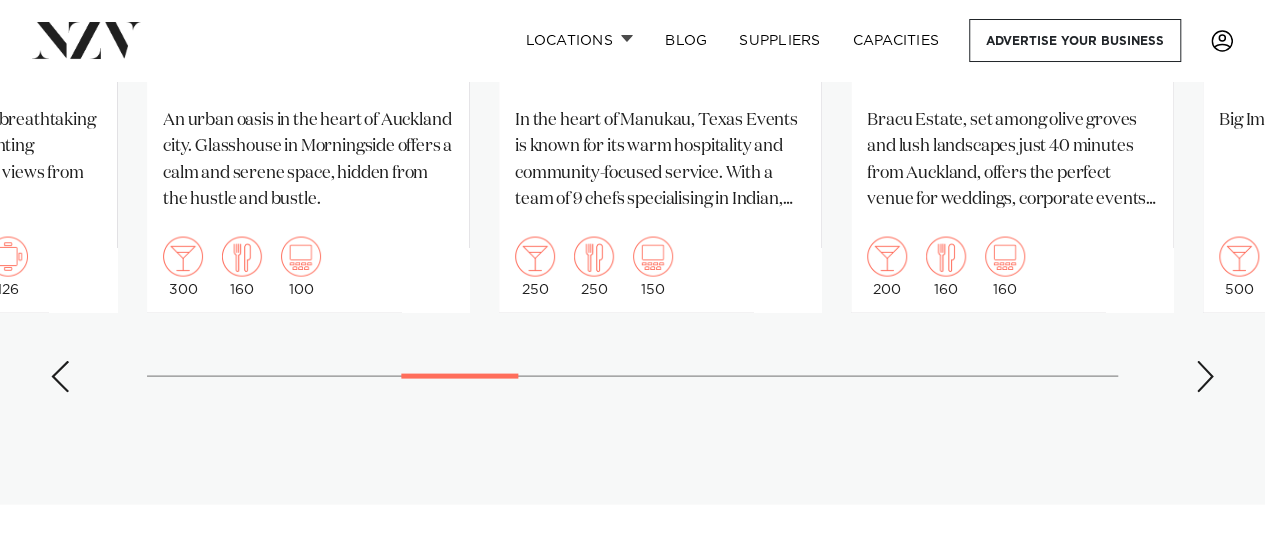 click at bounding box center (1205, 377) 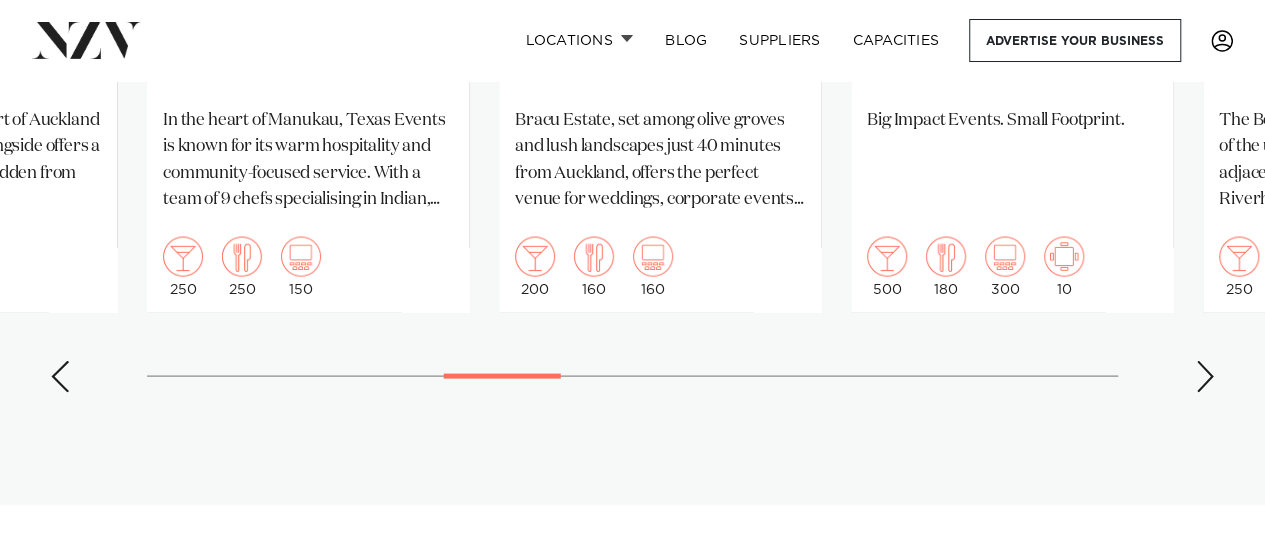 scroll, scrollTop: 1800, scrollLeft: 0, axis: vertical 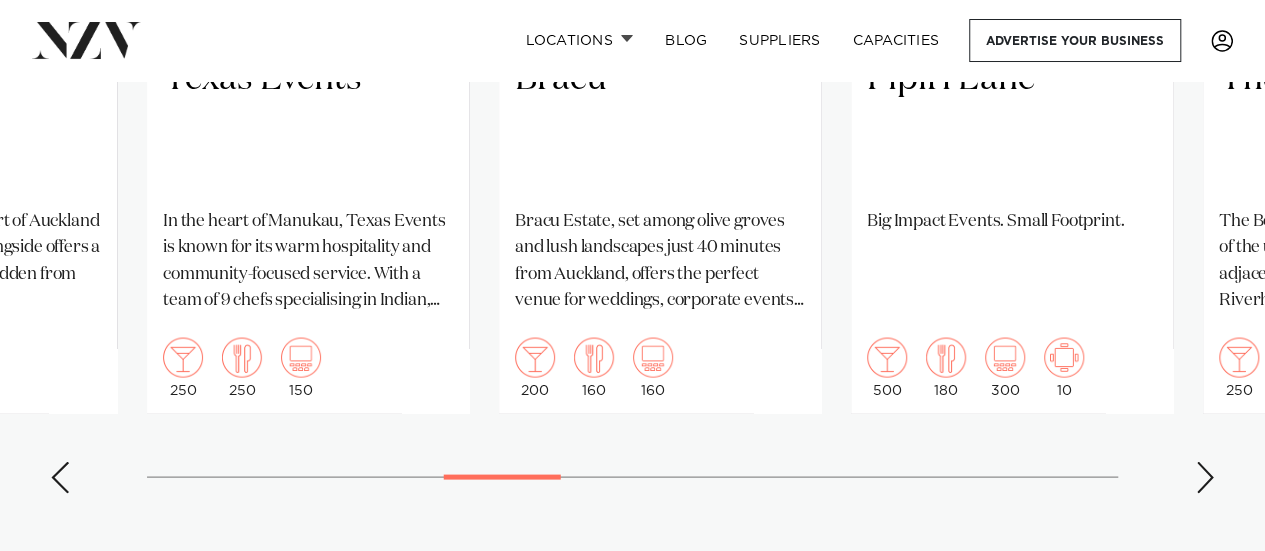 click at bounding box center (1205, 477) 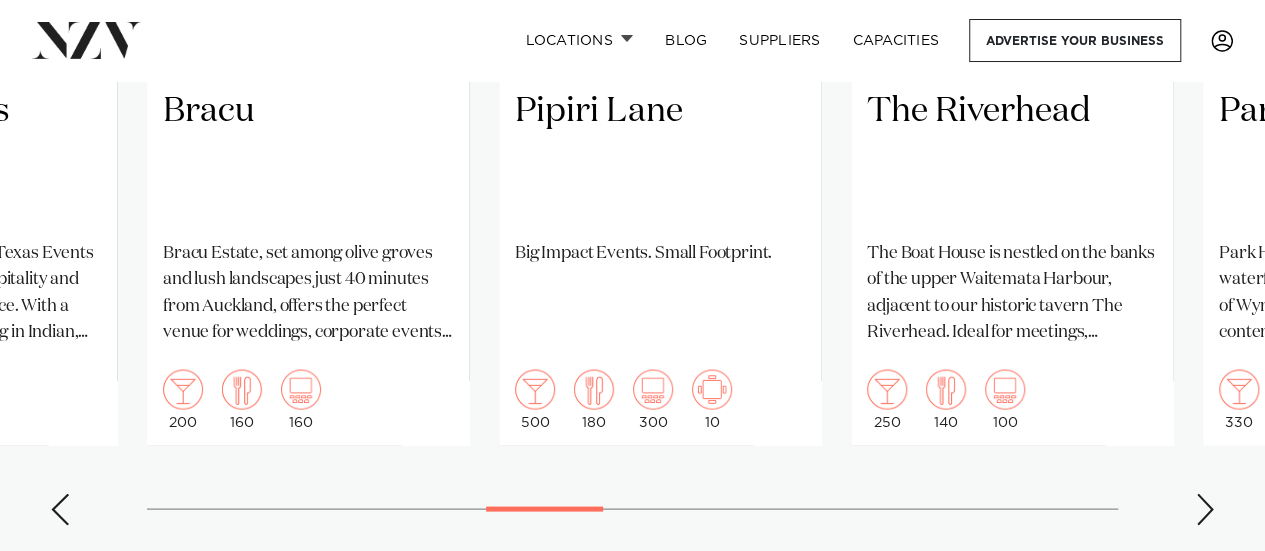 scroll, scrollTop: 1800, scrollLeft: 0, axis: vertical 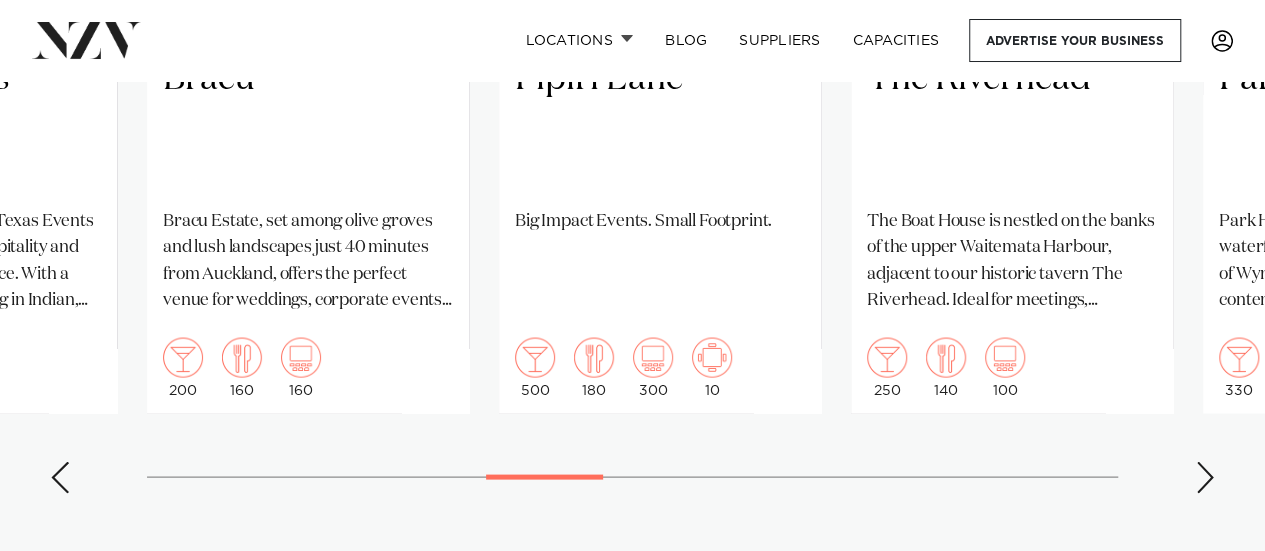 click at bounding box center (1205, 477) 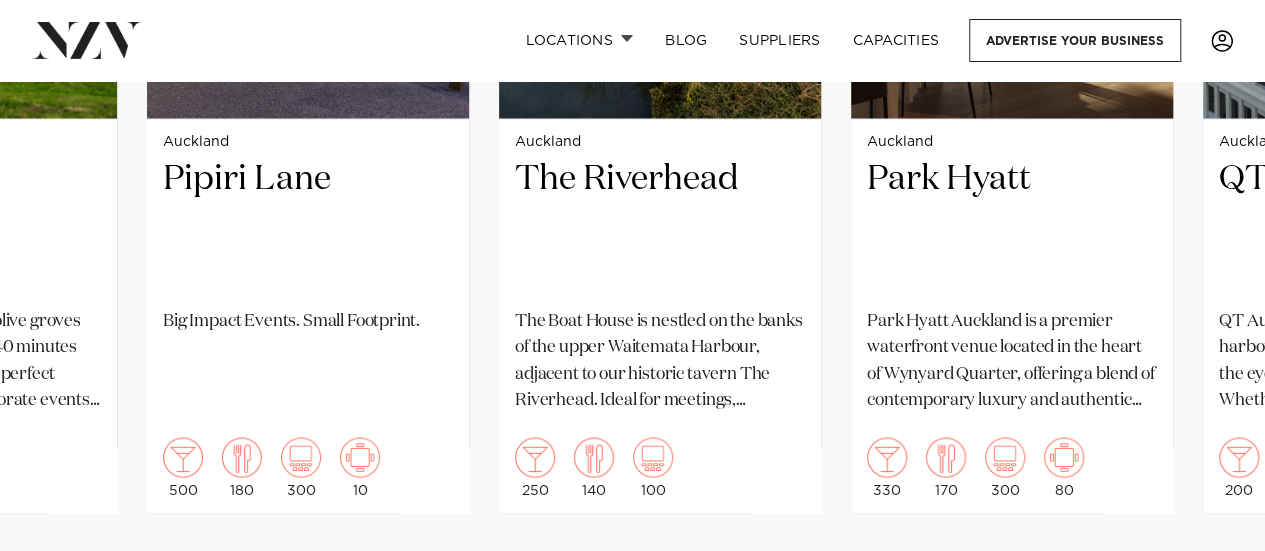 scroll, scrollTop: 1800, scrollLeft: 0, axis: vertical 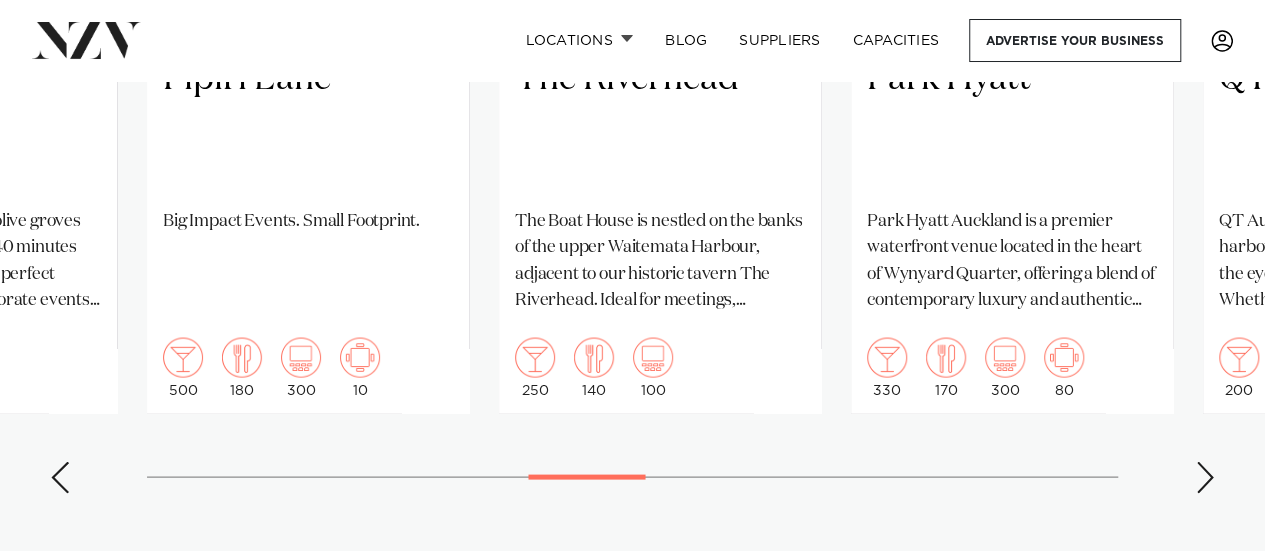 click on "Auckland
Wharfside Event Centre
Wharfside is a versatile, modern venue nestled along Quay Street in the heart of Downtown Auckland. With panoramic views of the waterfront, this stylish open-space setting offers the perfect backdrop for everything from private functions and corporate events to vibrant nightlife experiences.
410
250
250
Auckland
Pullman Auckland" at bounding box center (632, 47) 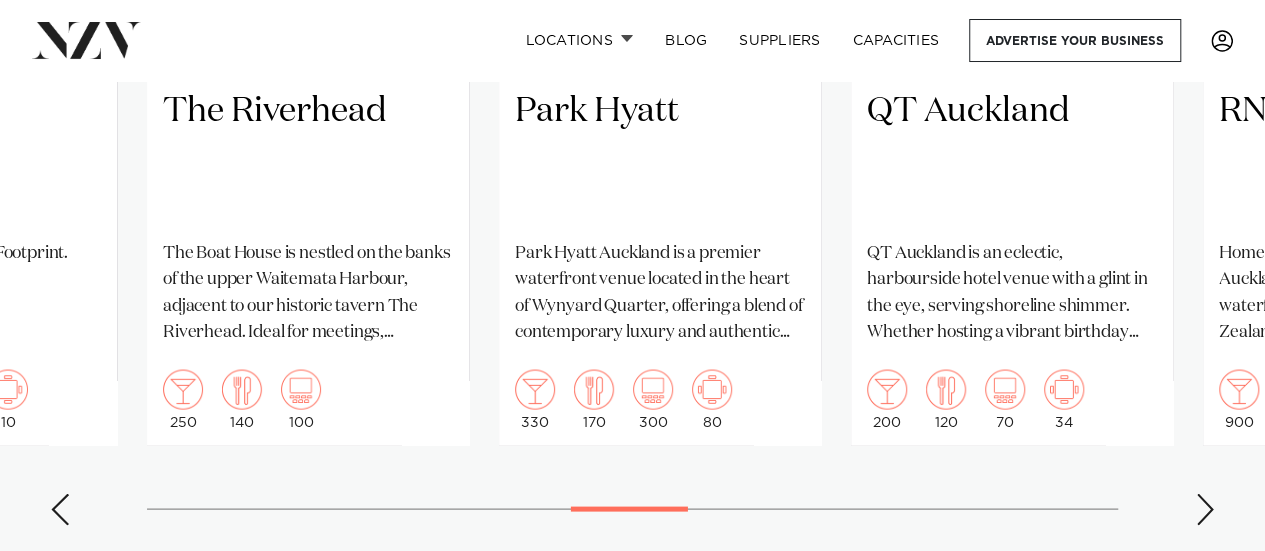 scroll, scrollTop: 1800, scrollLeft: 0, axis: vertical 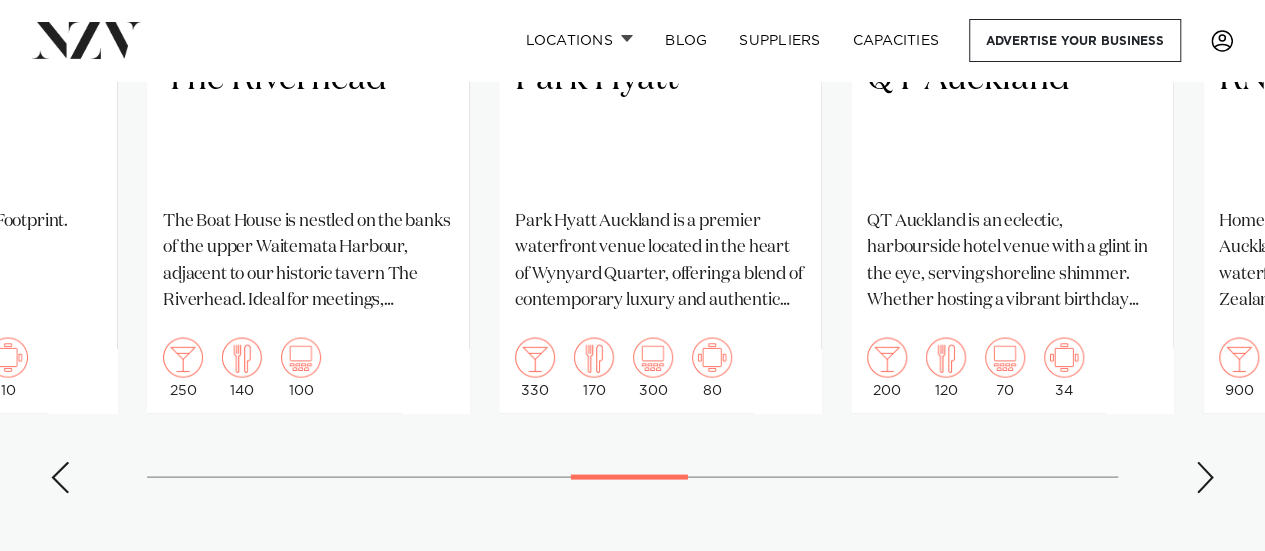 click at bounding box center [1205, 477] 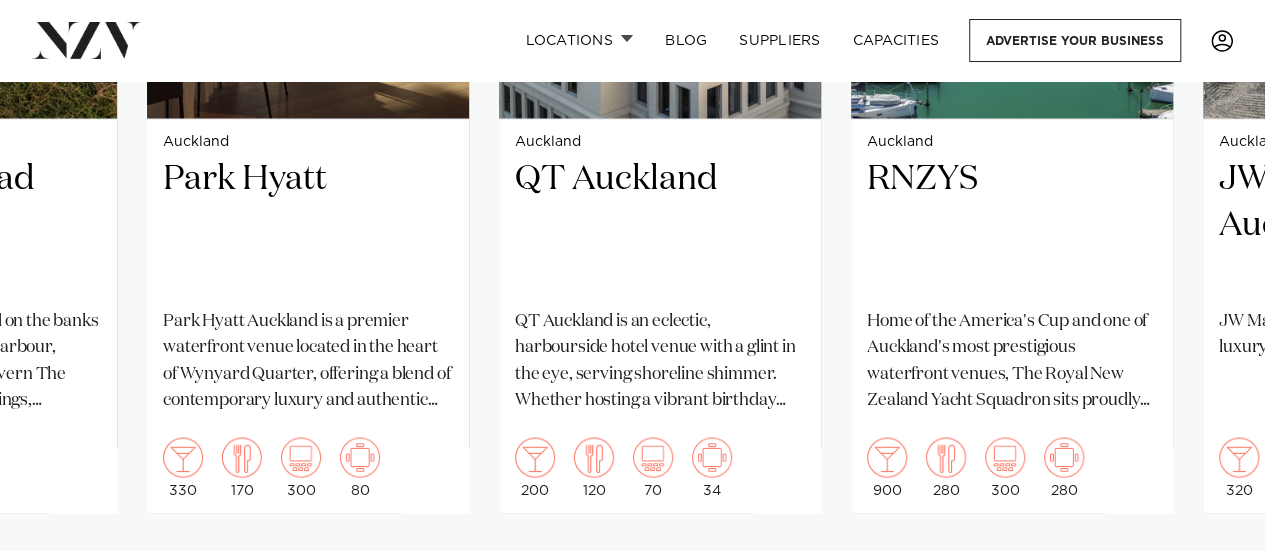 scroll, scrollTop: 1800, scrollLeft: 0, axis: vertical 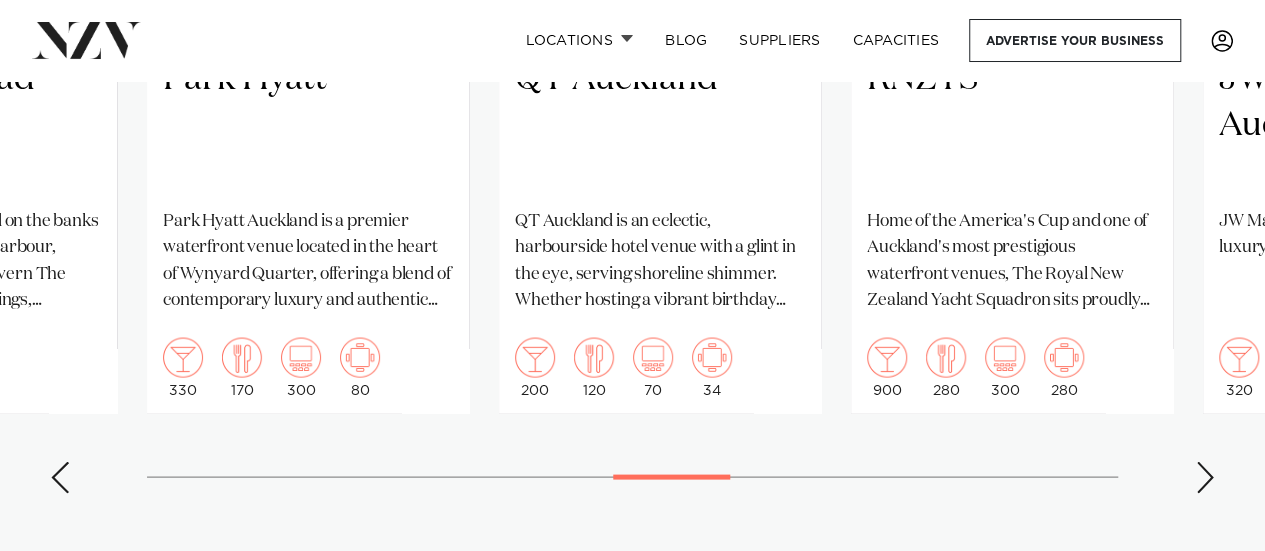 click at bounding box center [1205, 477] 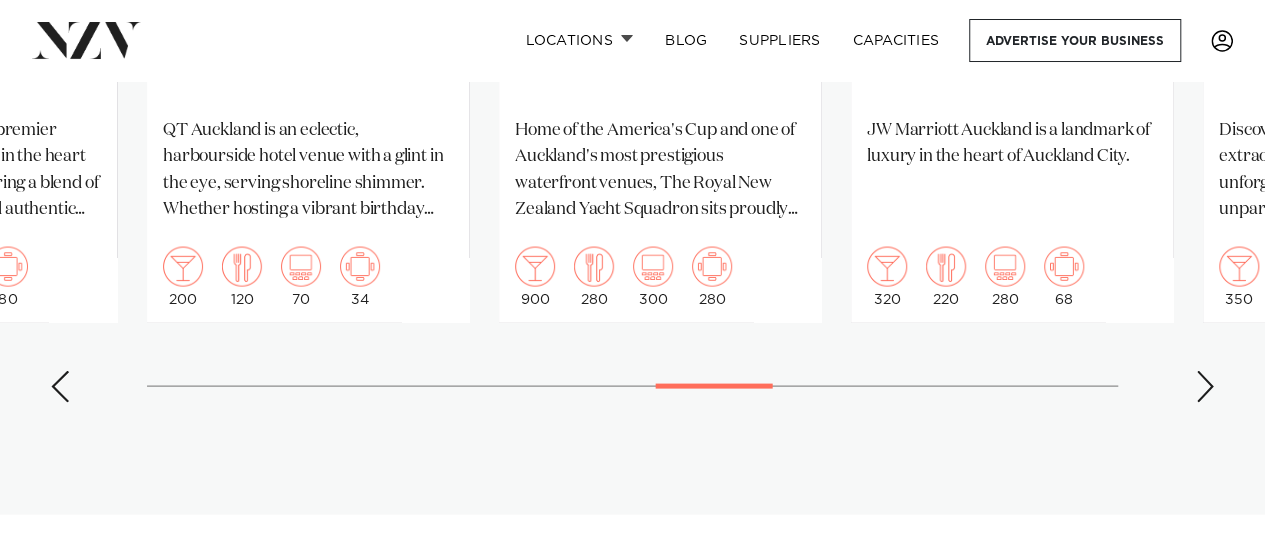 scroll, scrollTop: 1900, scrollLeft: 0, axis: vertical 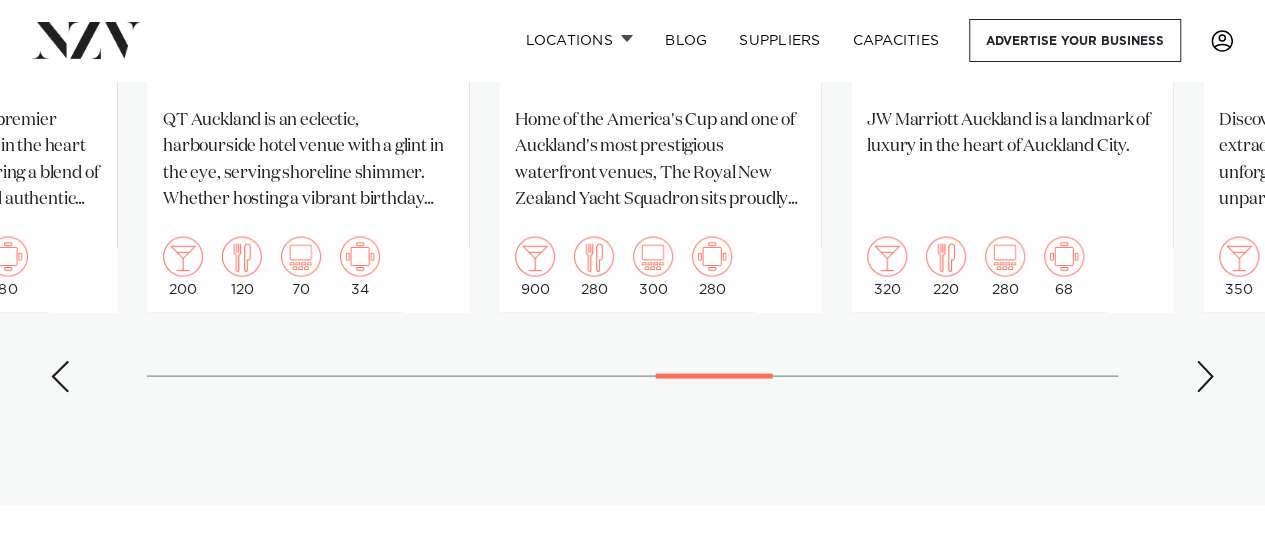 click at bounding box center [1205, 377] 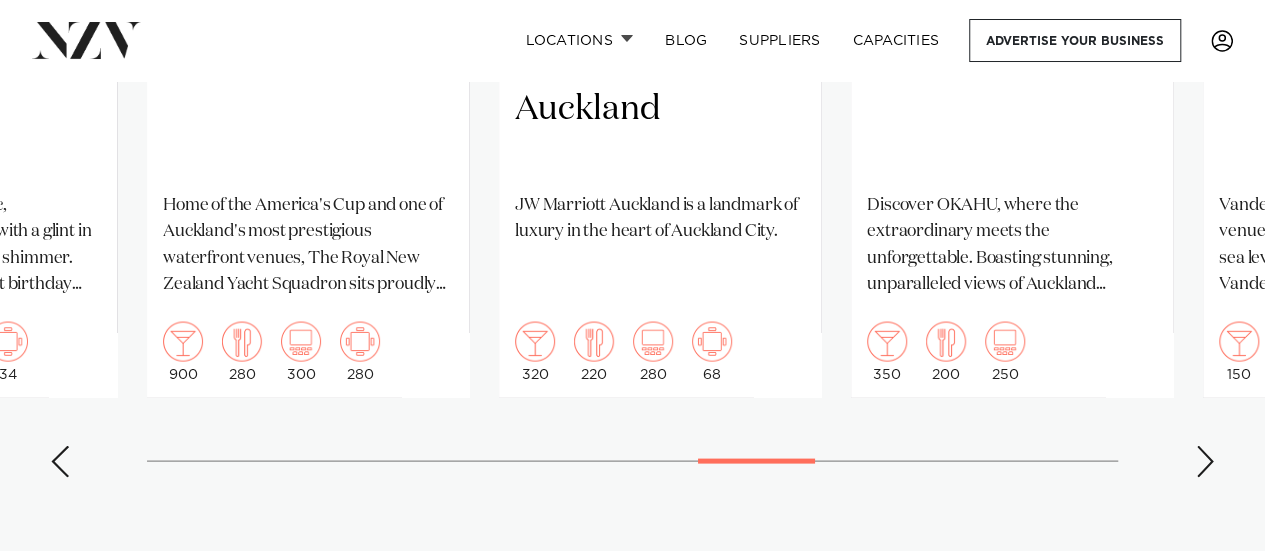scroll, scrollTop: 1700, scrollLeft: 0, axis: vertical 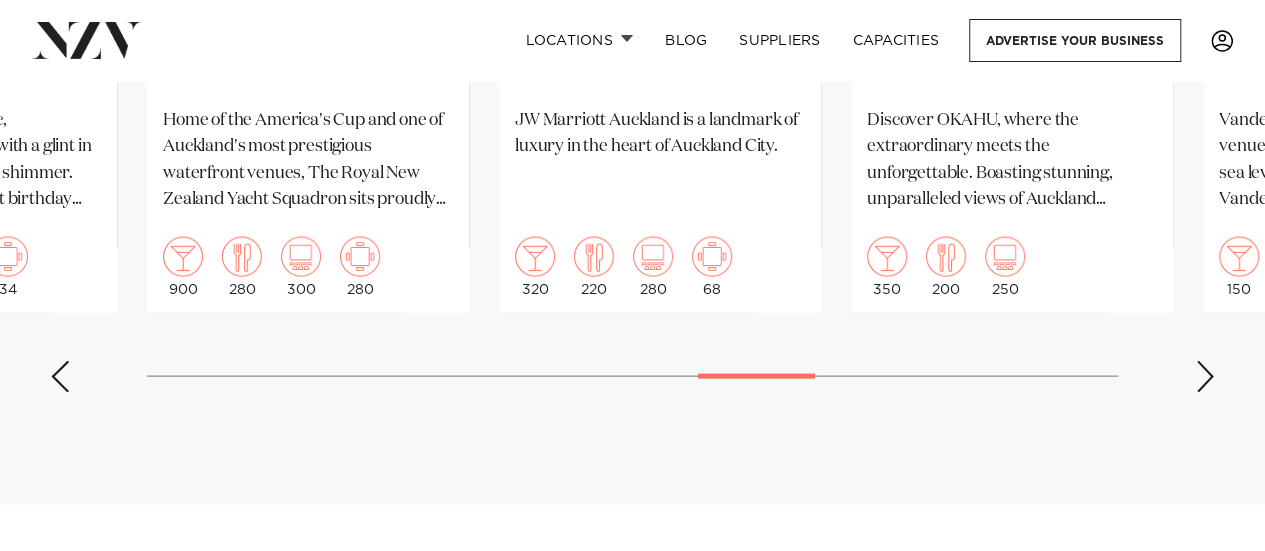 click at bounding box center [1205, 377] 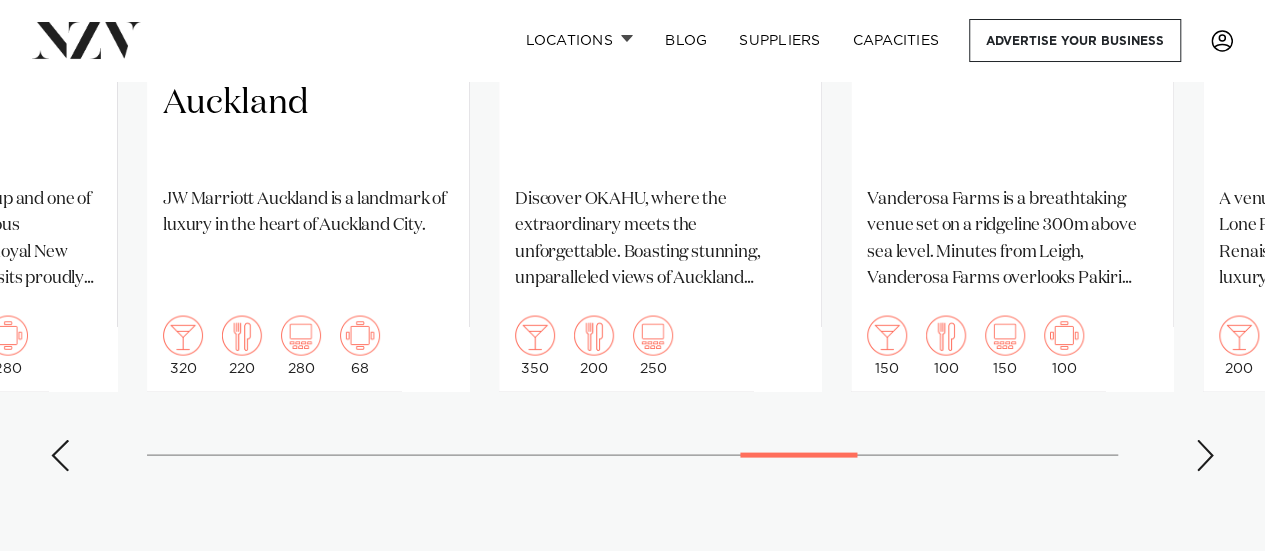 scroll, scrollTop: 1700, scrollLeft: 0, axis: vertical 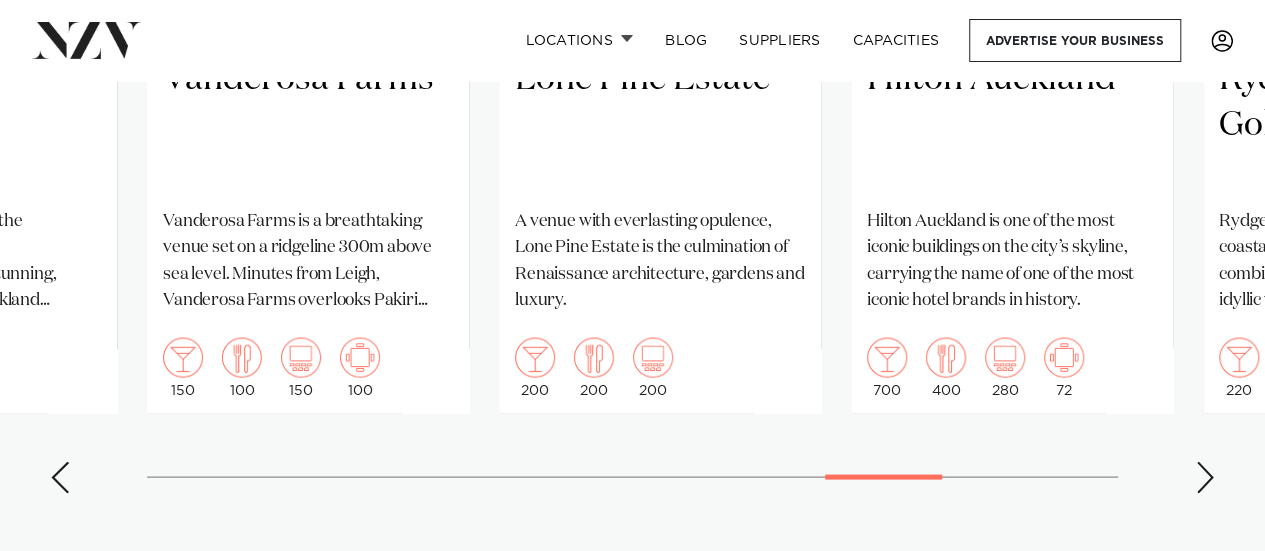 click at bounding box center (1205, 477) 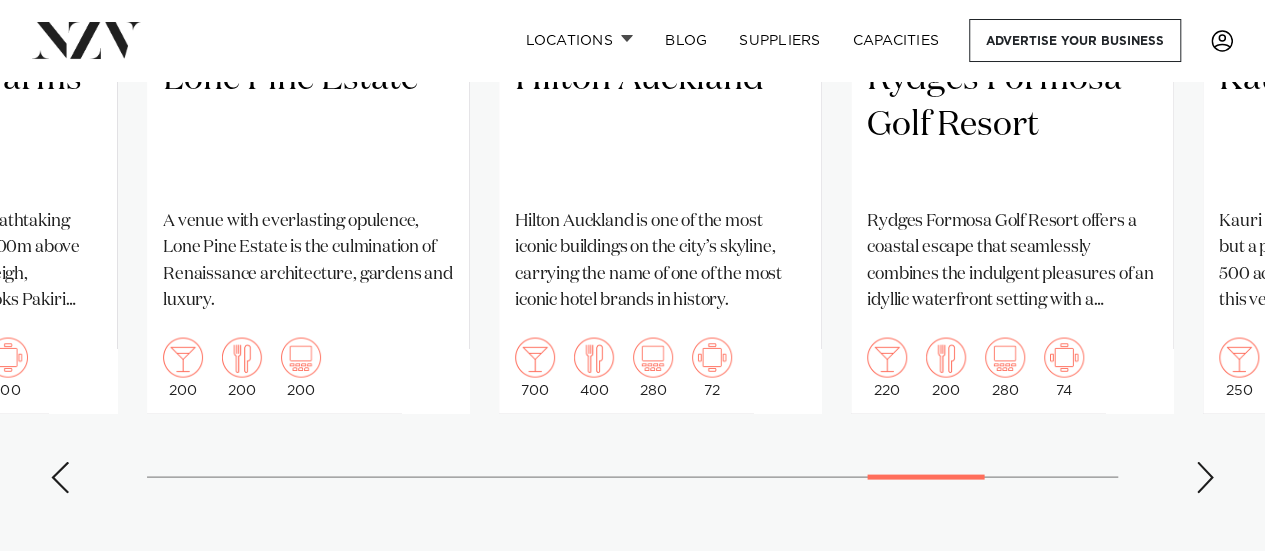 click at bounding box center (1205, 477) 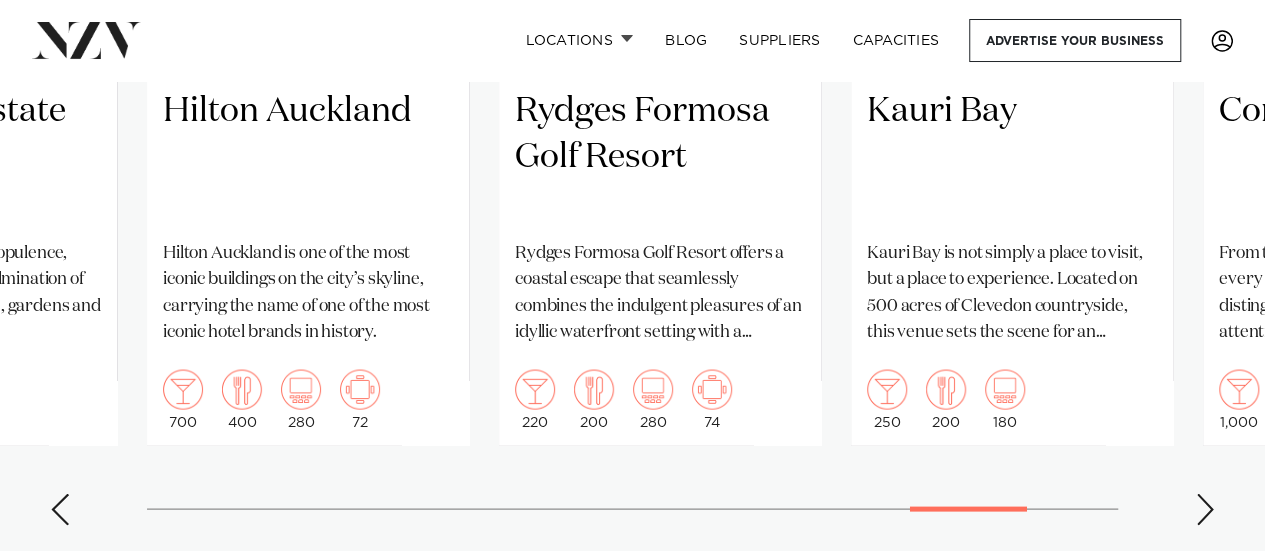 scroll, scrollTop: 1800, scrollLeft: 0, axis: vertical 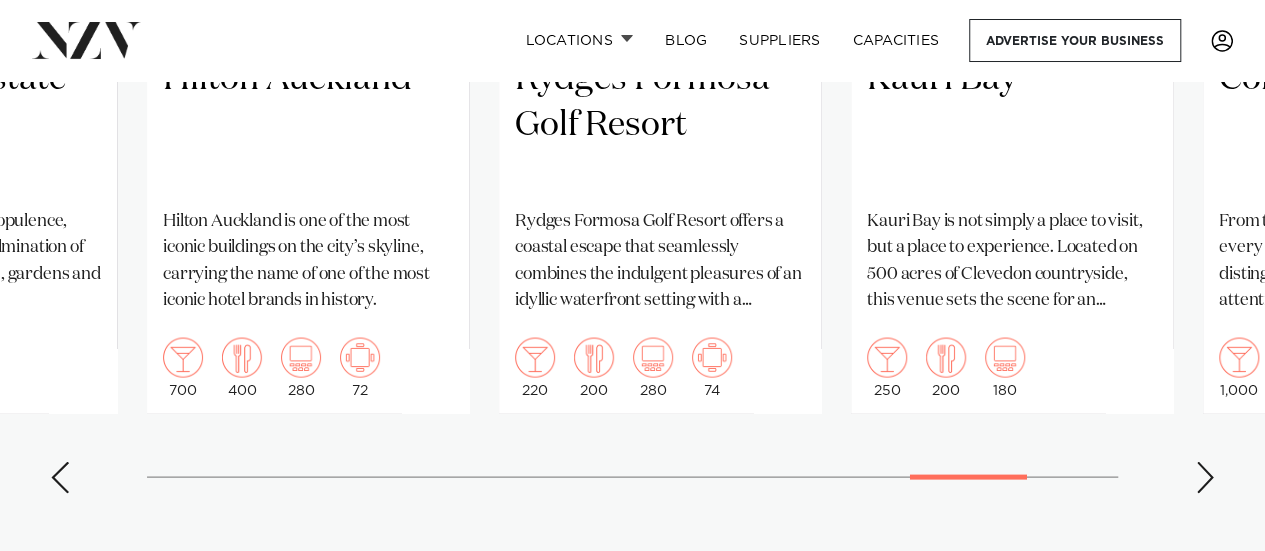 click at bounding box center [1205, 477] 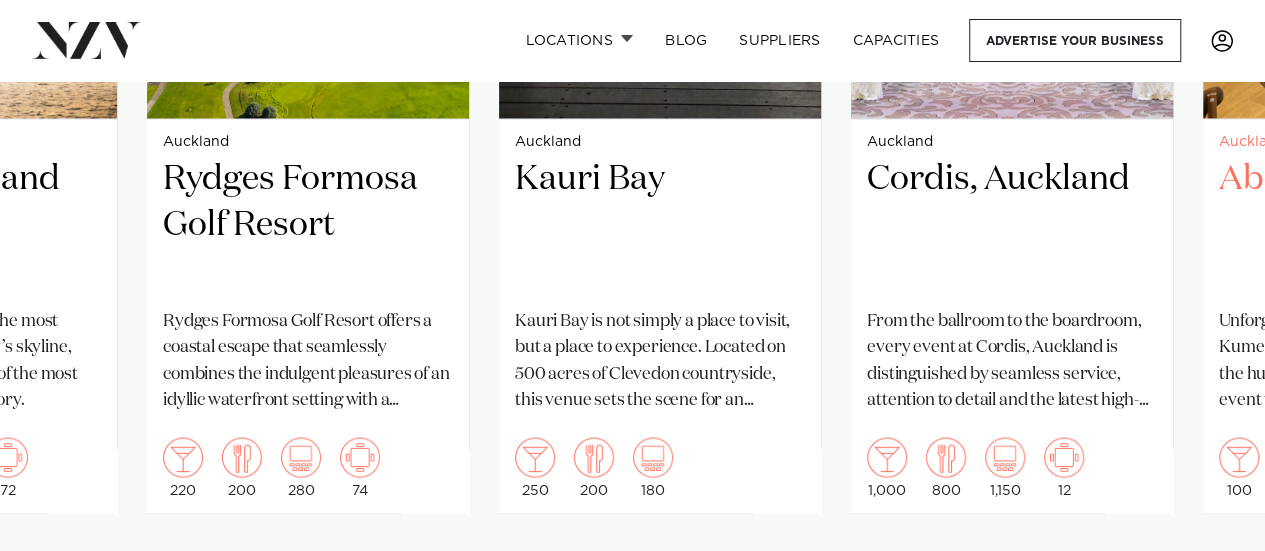 scroll, scrollTop: 1800, scrollLeft: 0, axis: vertical 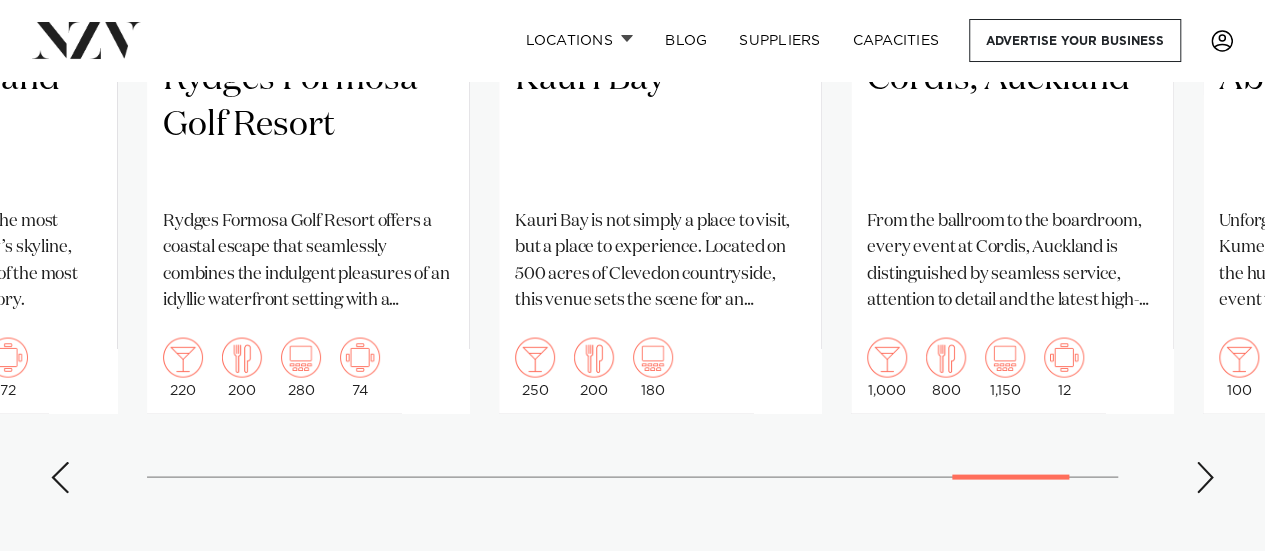 click at bounding box center (1205, 477) 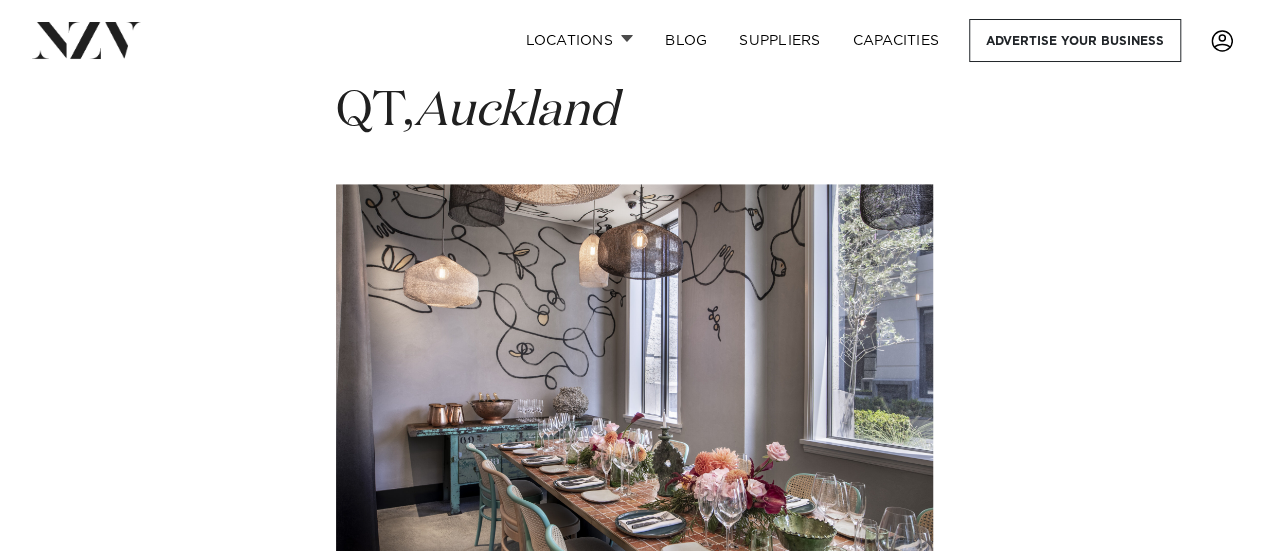 scroll, scrollTop: 5700, scrollLeft: 0, axis: vertical 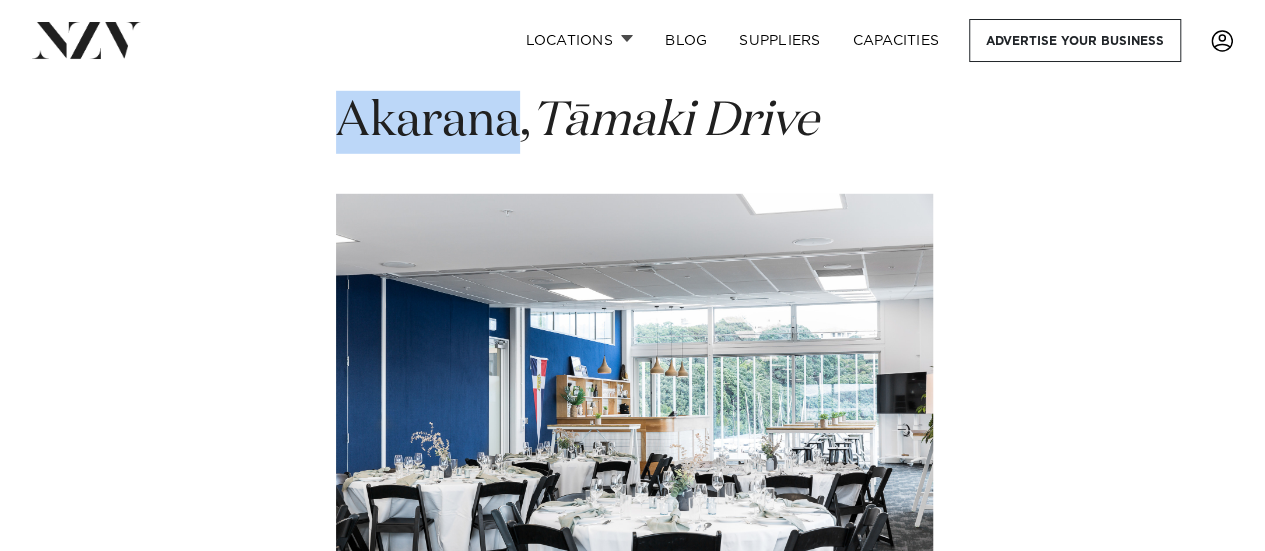 drag, startPoint x: 348, startPoint y: 112, endPoint x: 518, endPoint y: 119, distance: 170.14406 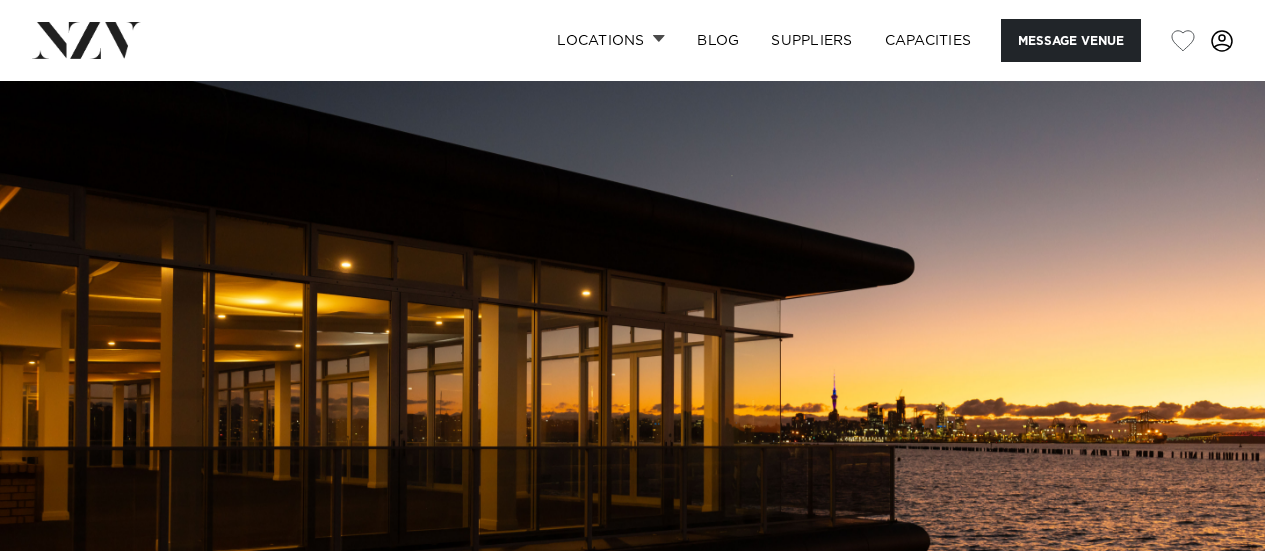 scroll, scrollTop: 0, scrollLeft: 0, axis: both 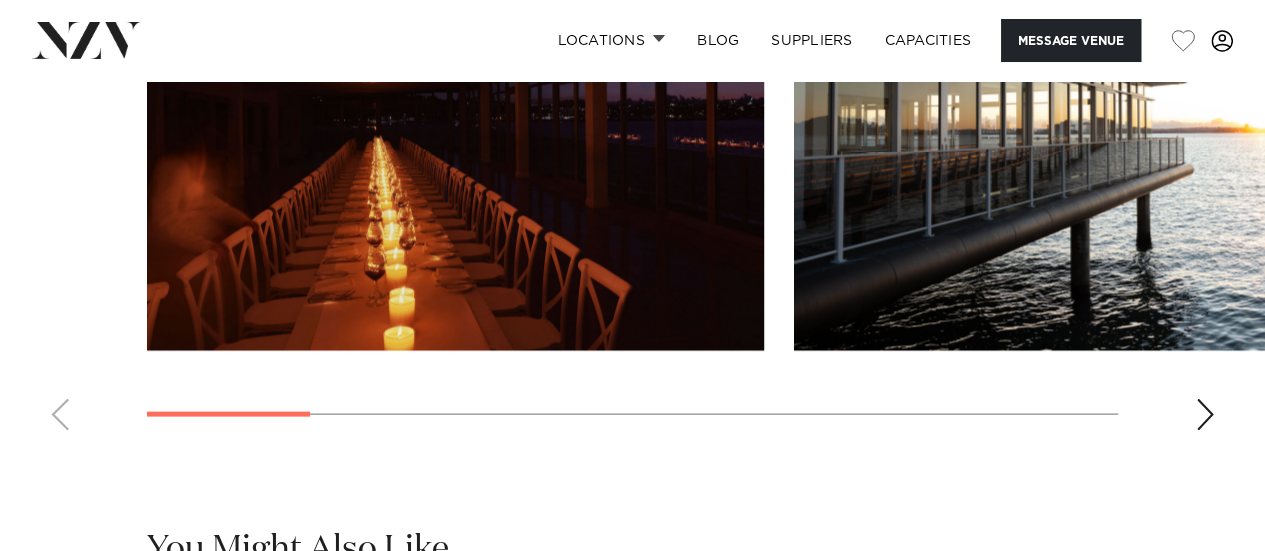 click at bounding box center [1205, 415] 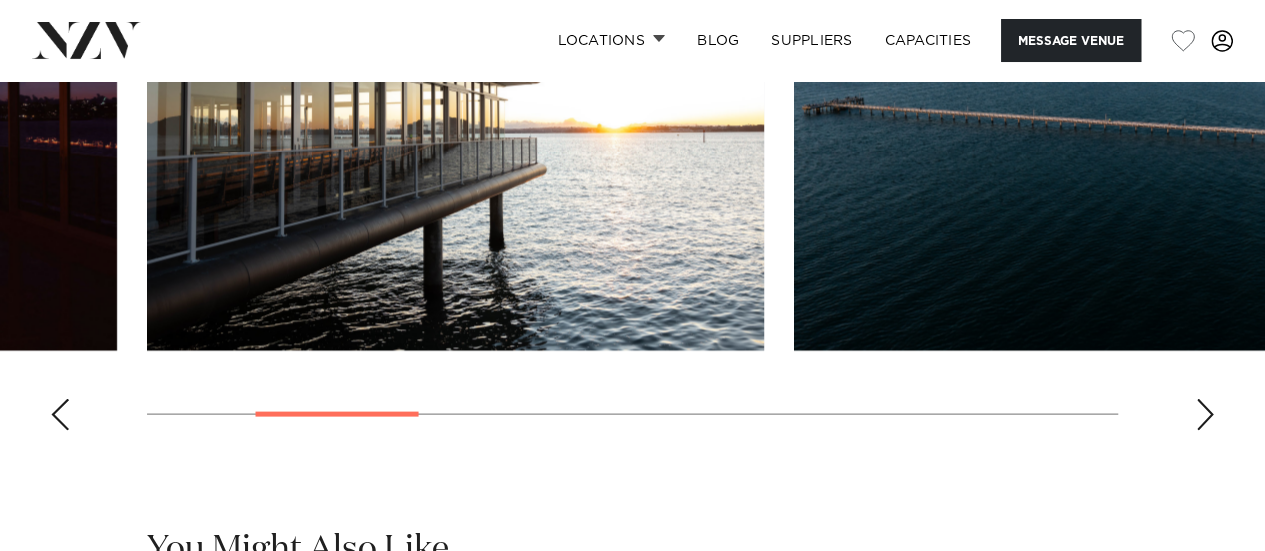 click at bounding box center (1205, 415) 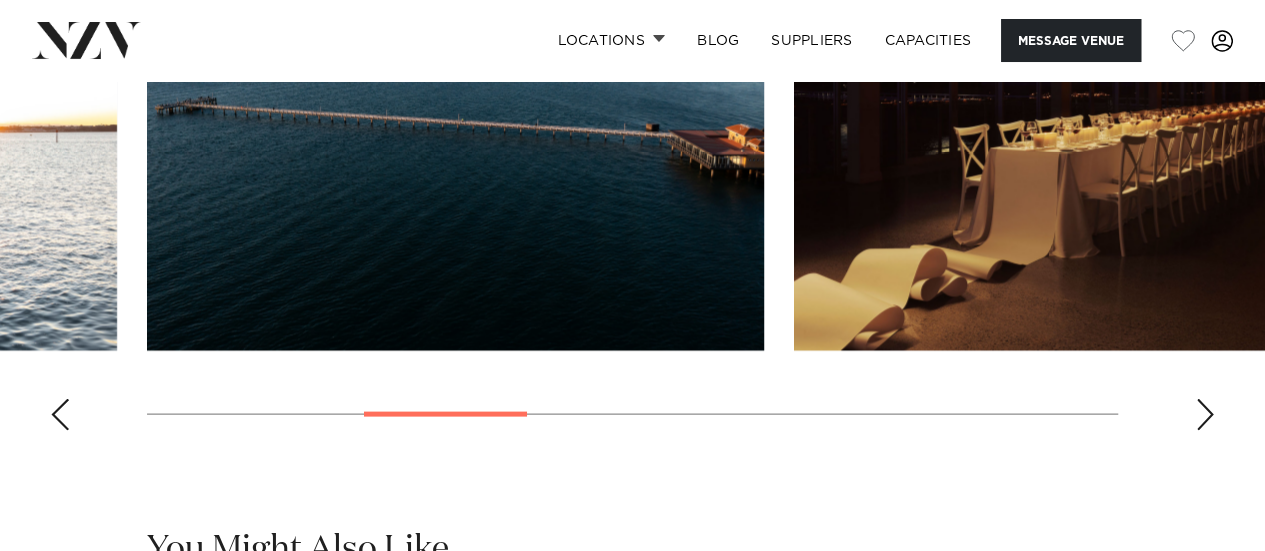 click at bounding box center (1205, 415) 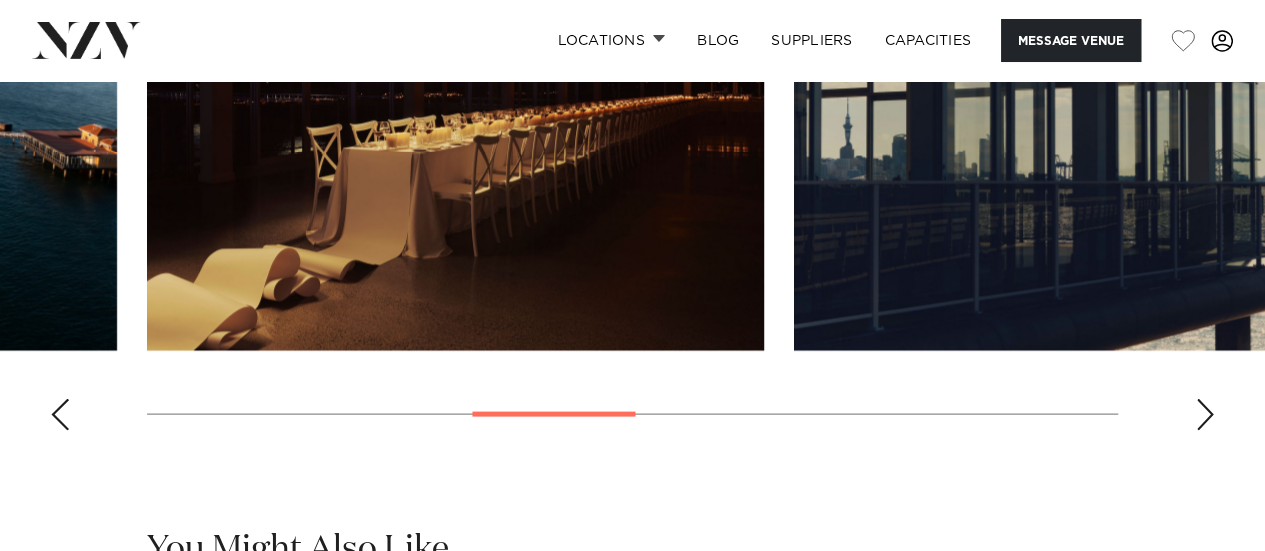 click at bounding box center (1205, 415) 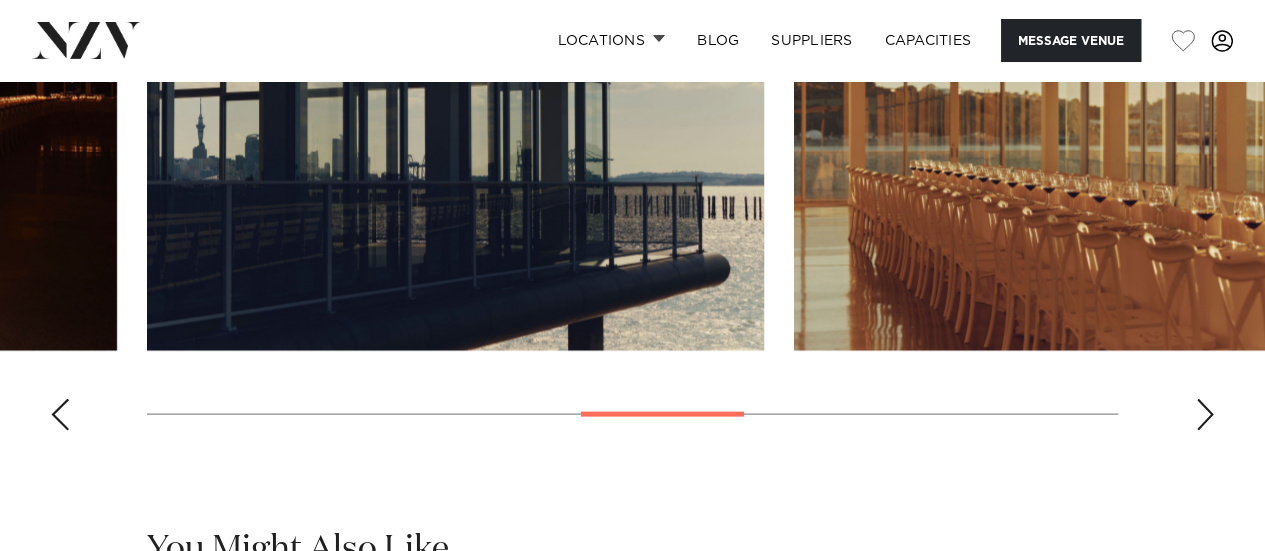 click at bounding box center [1205, 415] 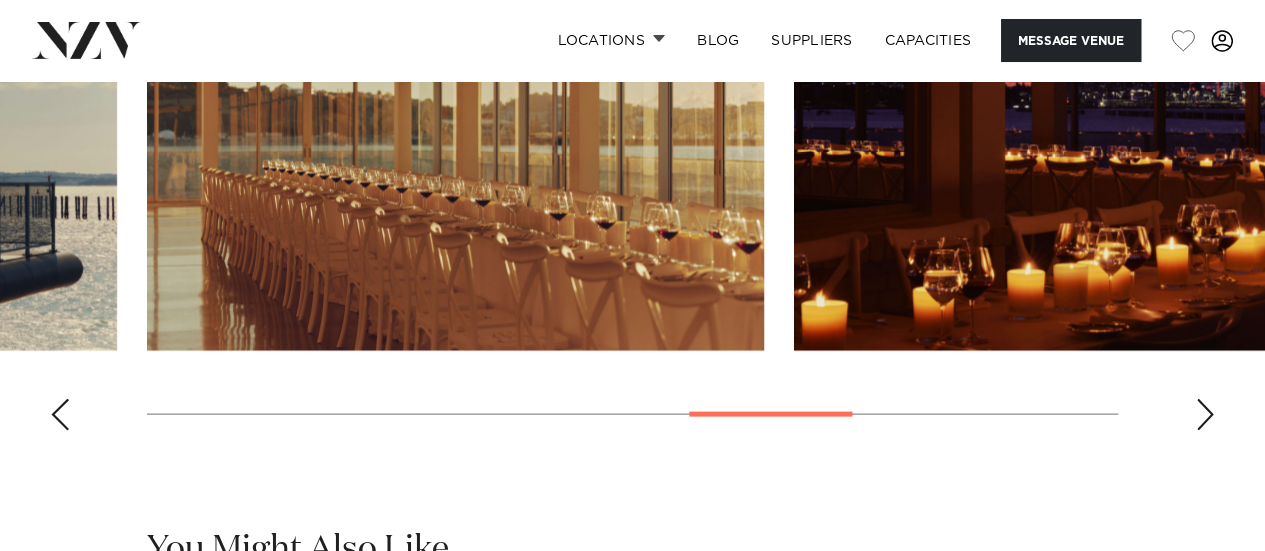 click at bounding box center (1205, 415) 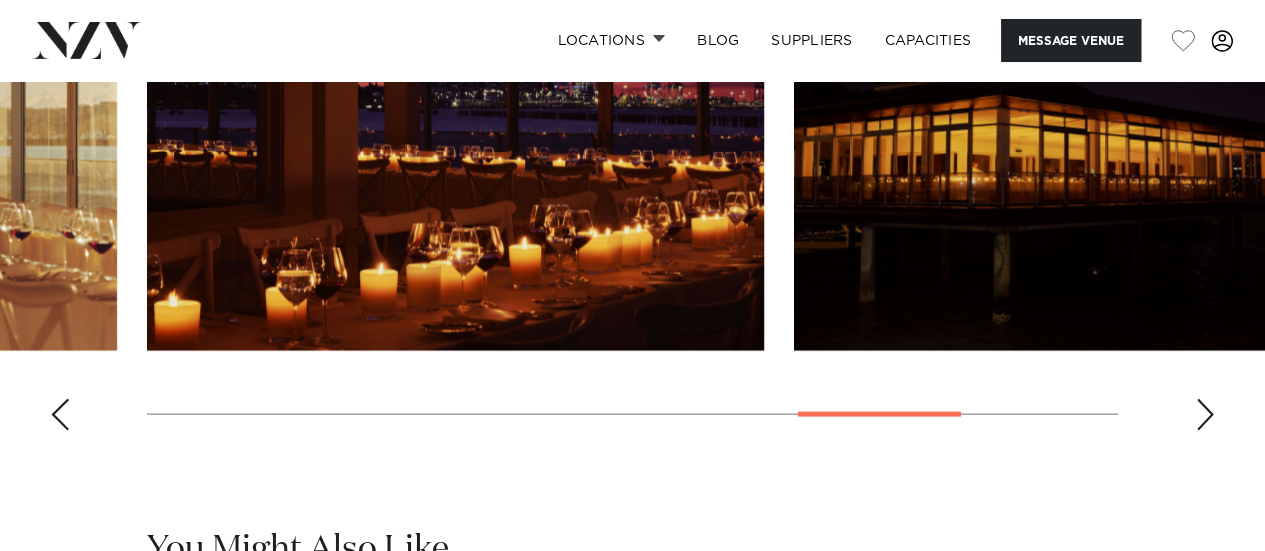 click at bounding box center [1205, 415] 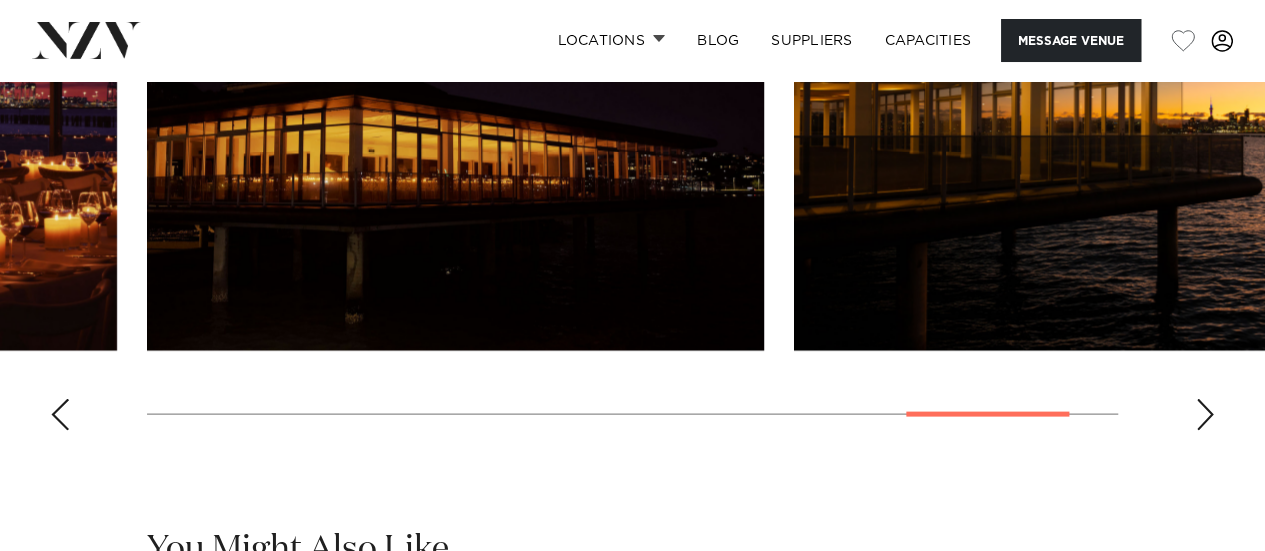 click at bounding box center (1205, 415) 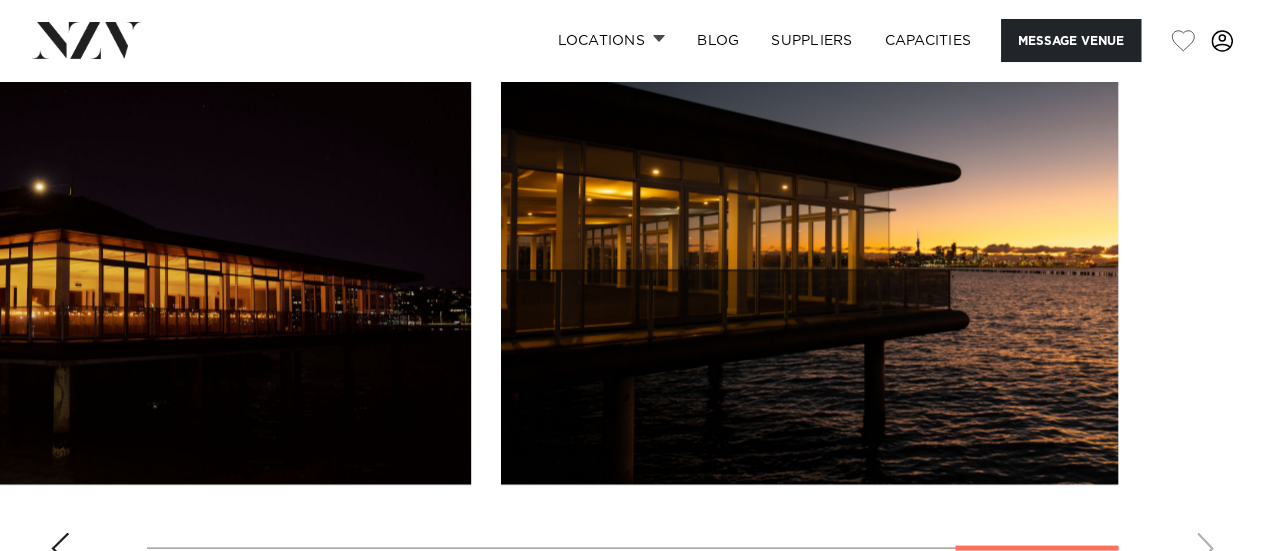 scroll, scrollTop: 1500, scrollLeft: 0, axis: vertical 